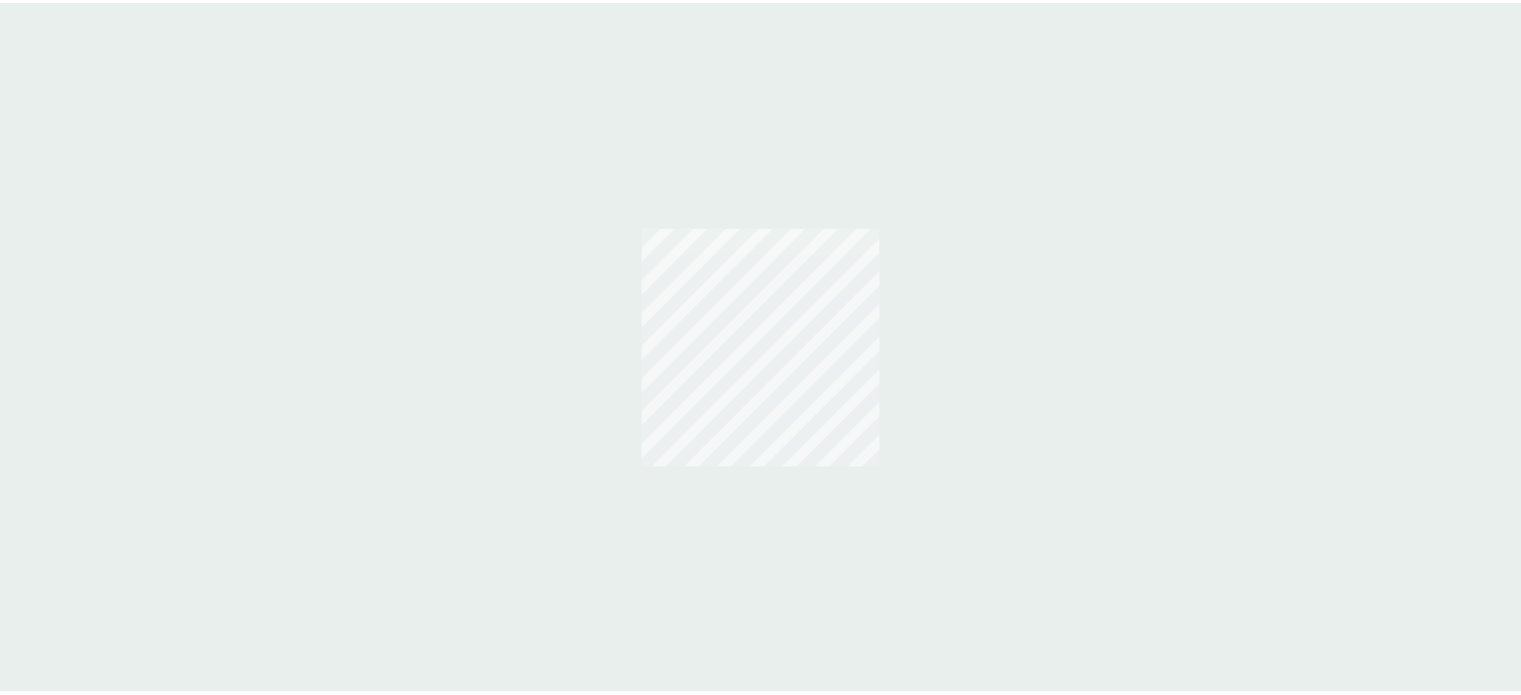 scroll, scrollTop: 0, scrollLeft: 0, axis: both 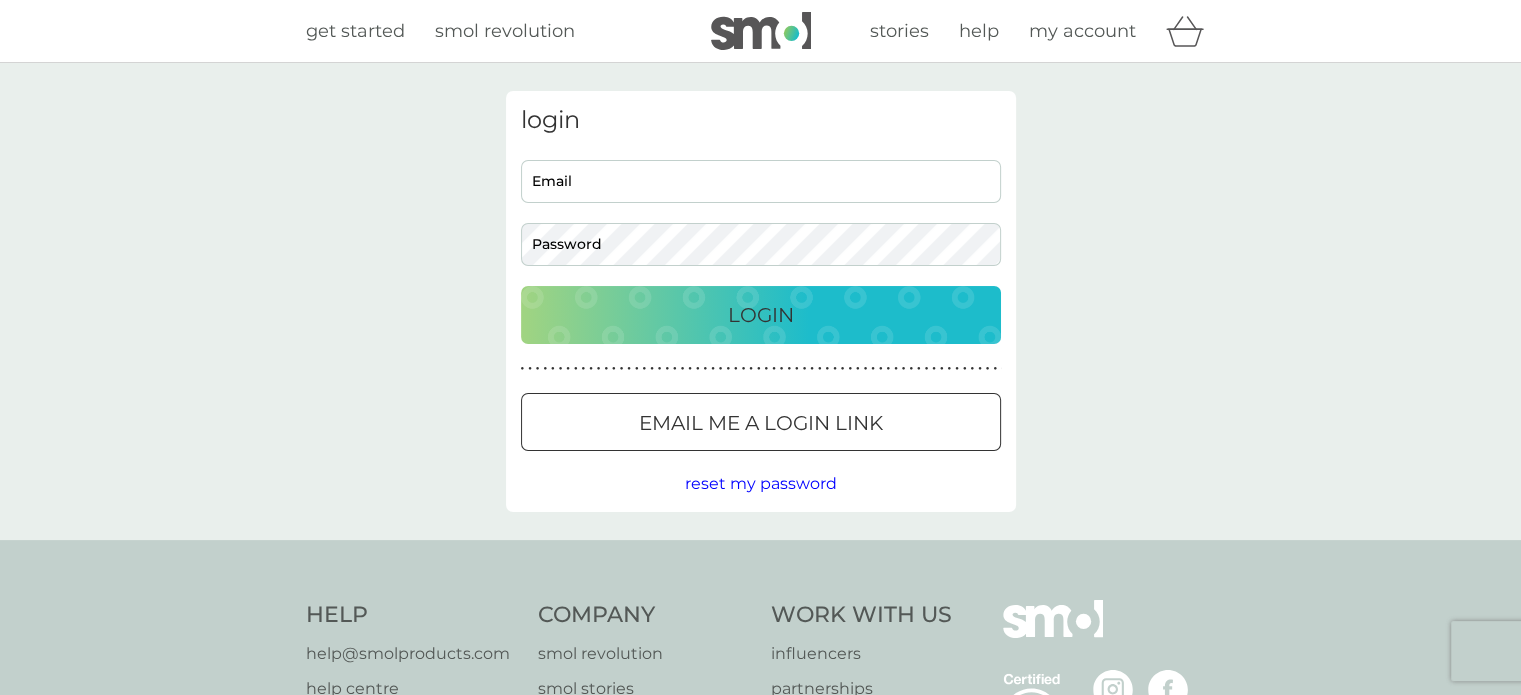 click on "Email" at bounding box center [761, 181] 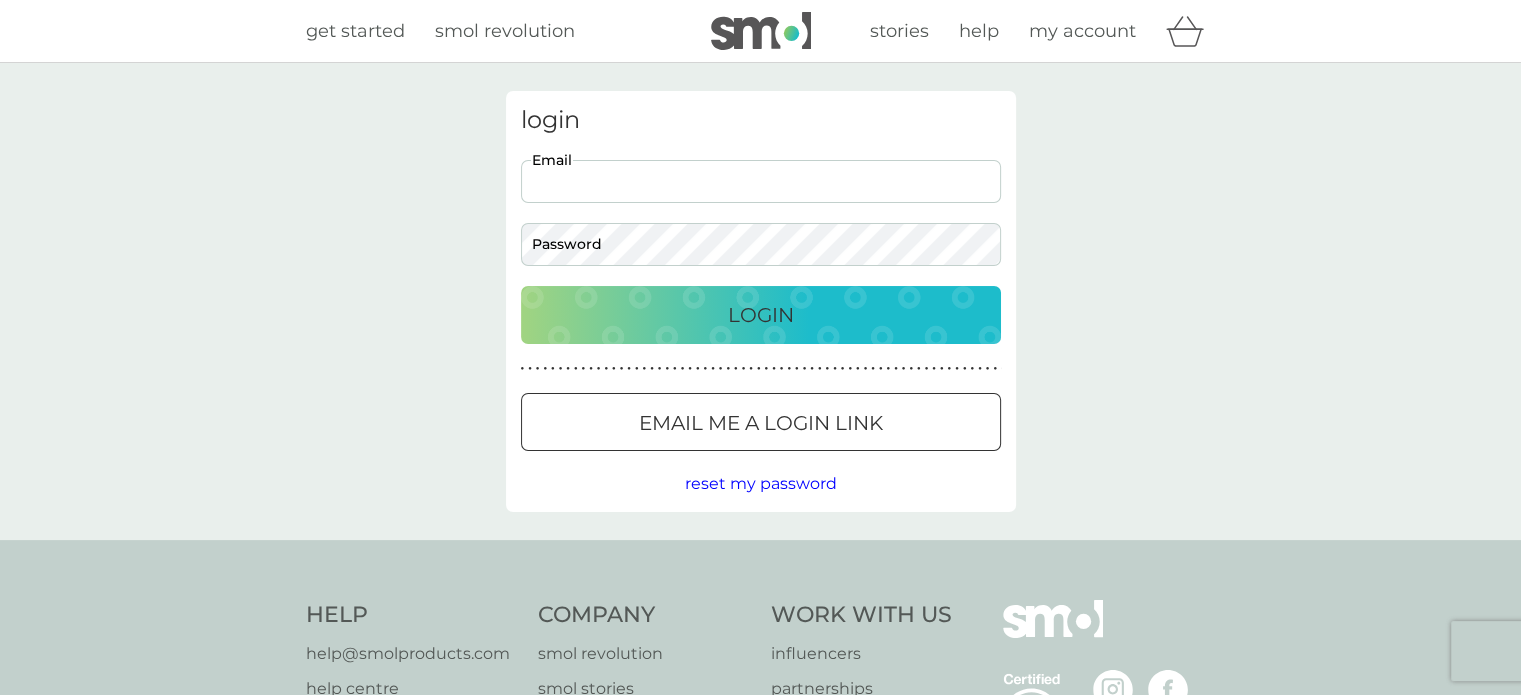 type on "[EMAIL]" 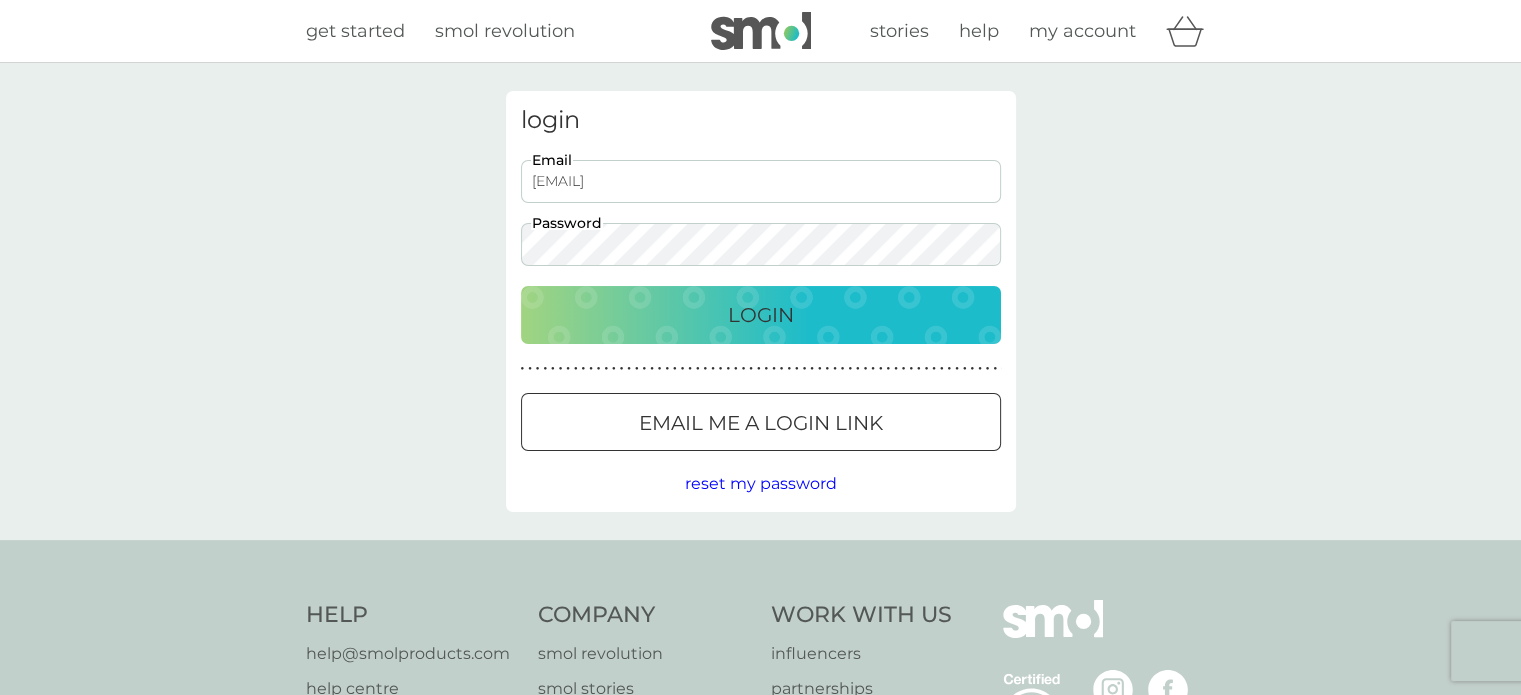 click on "Login" at bounding box center [761, 315] 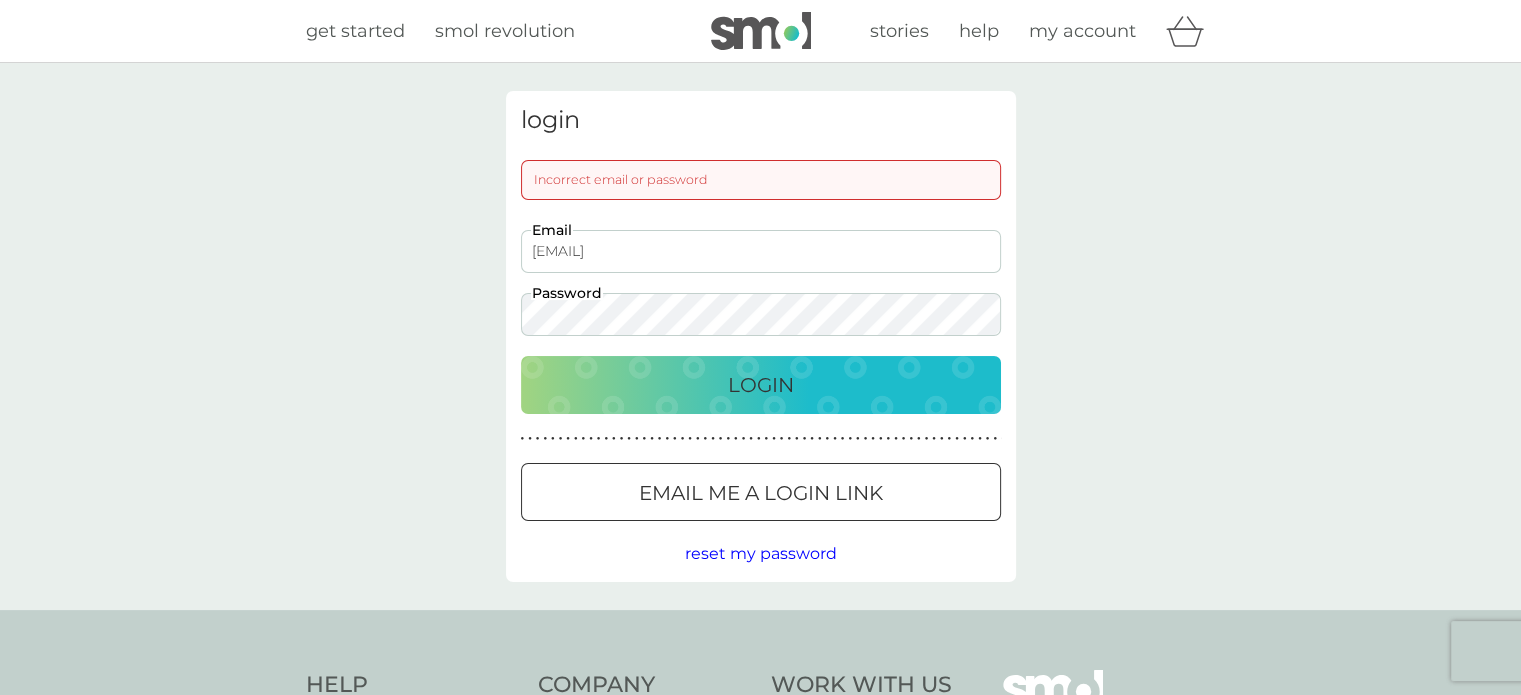 click at bounding box center [761, 493] 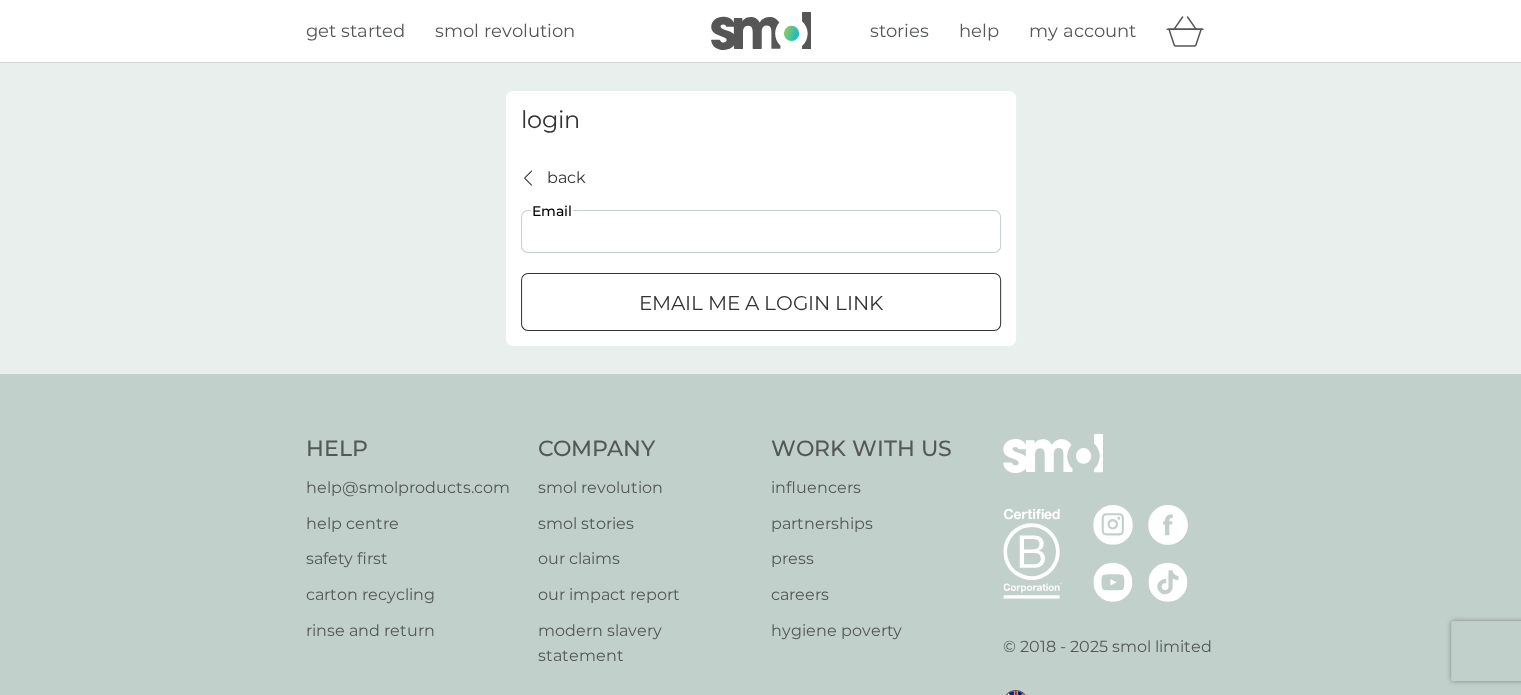 click on "Email" at bounding box center [761, 231] 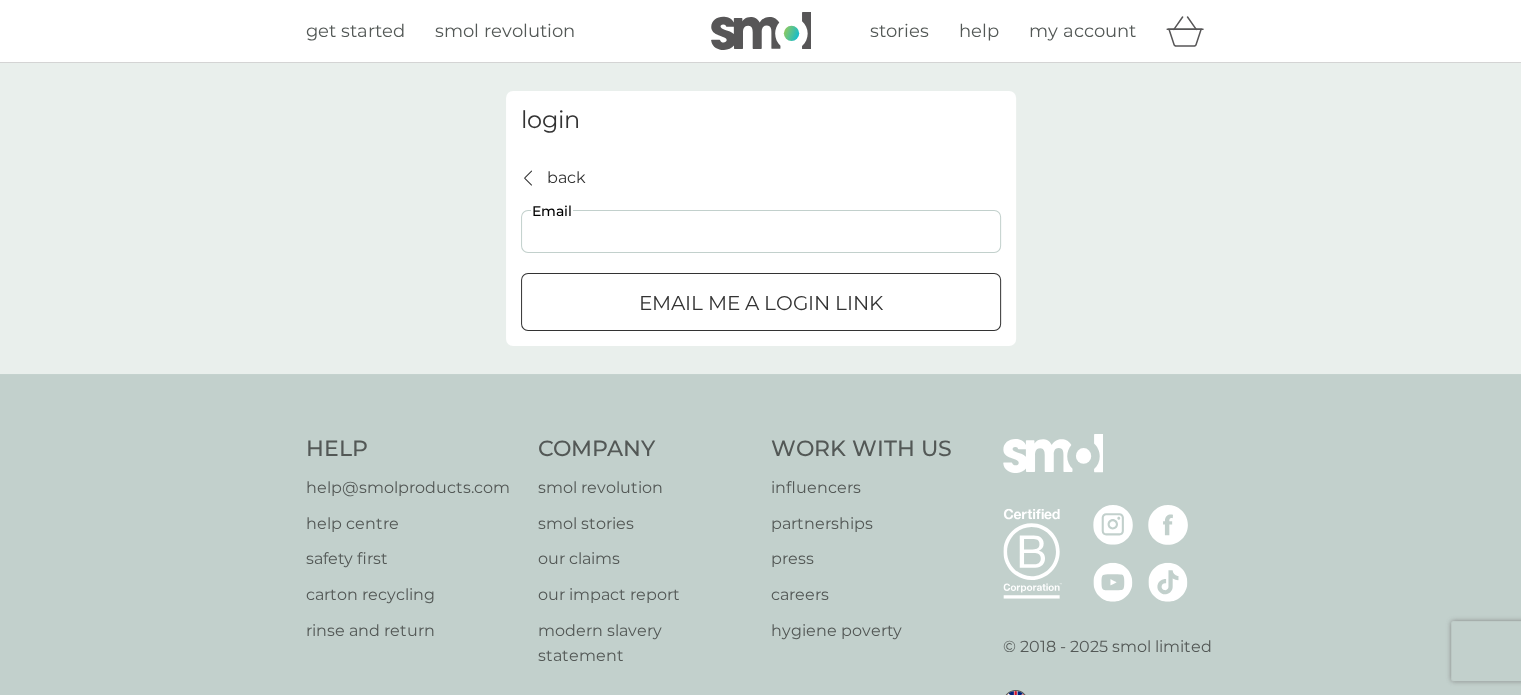 type on "[EMAIL]" 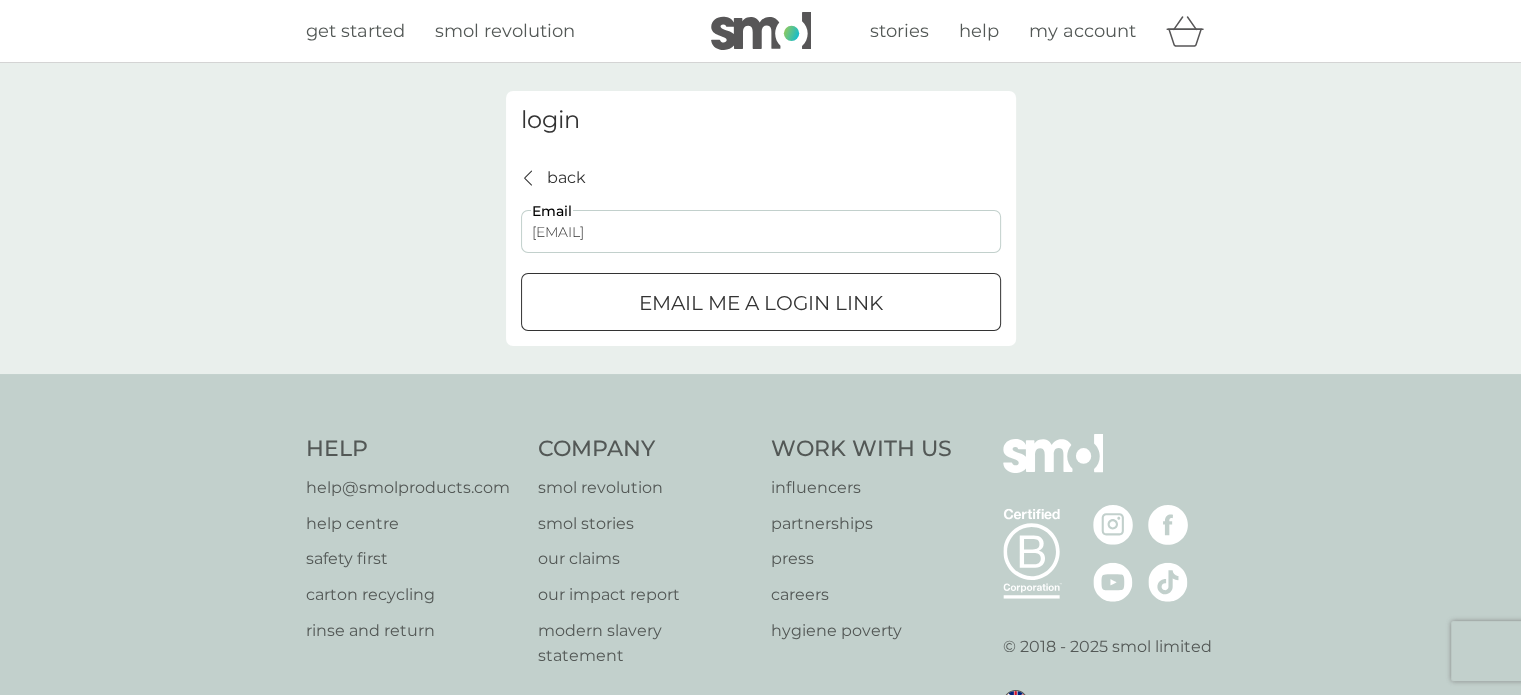 click at bounding box center (761, 303) 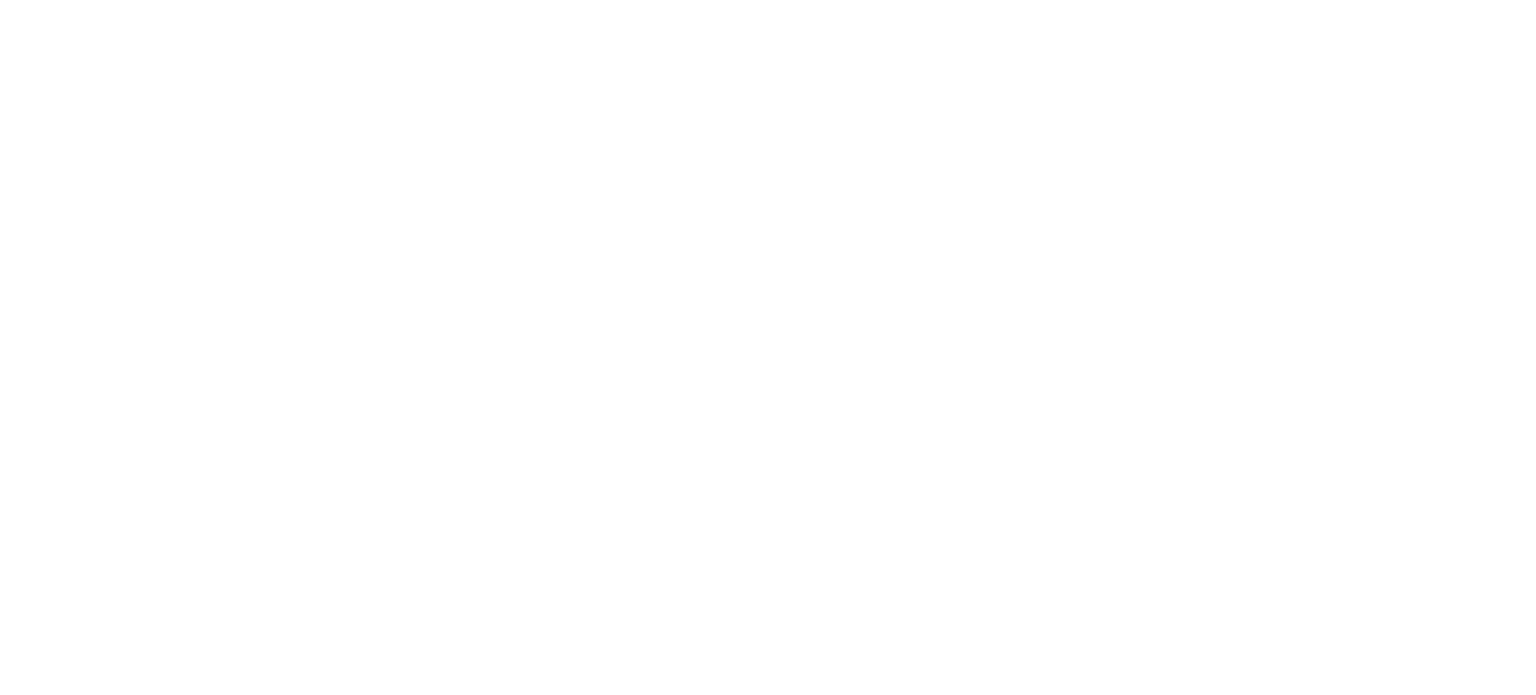 scroll, scrollTop: 0, scrollLeft: 0, axis: both 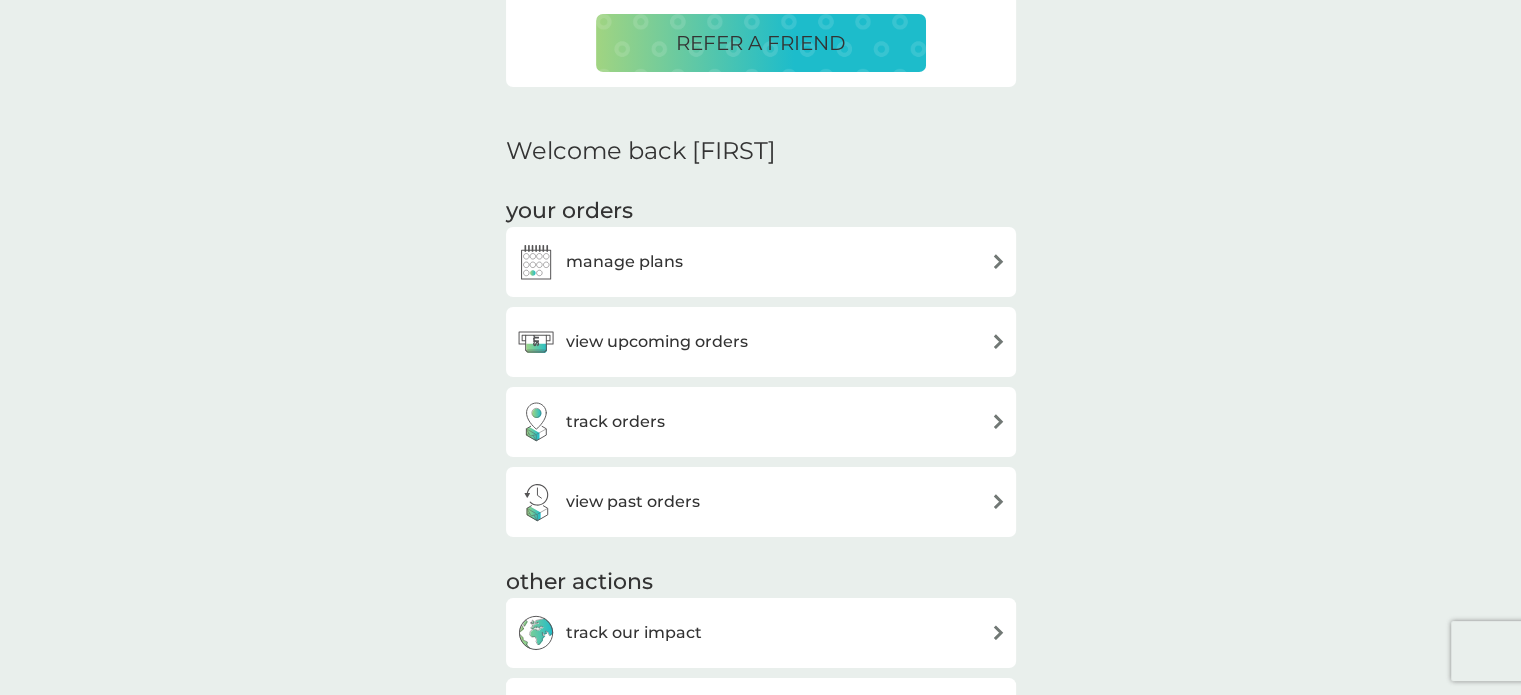 click on "view upcoming orders" at bounding box center (657, 342) 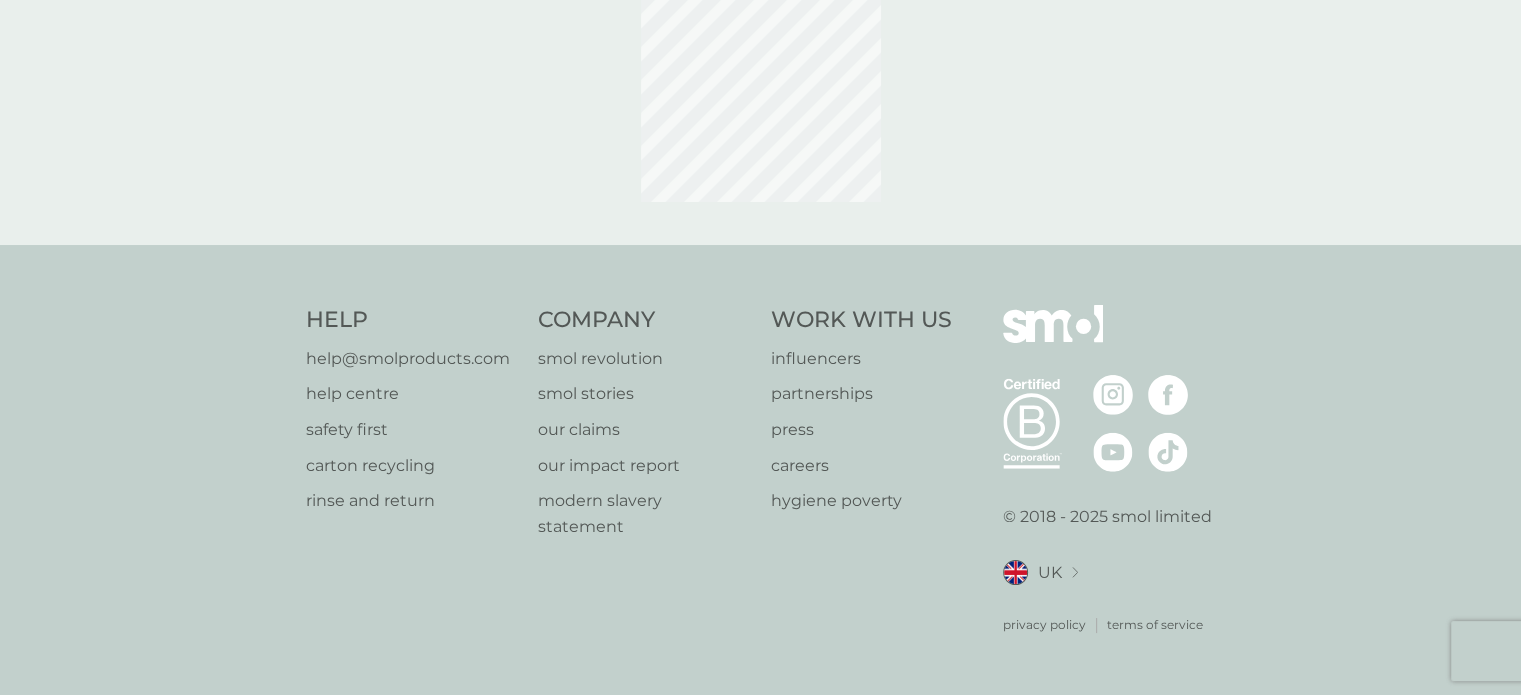 scroll, scrollTop: 0, scrollLeft: 0, axis: both 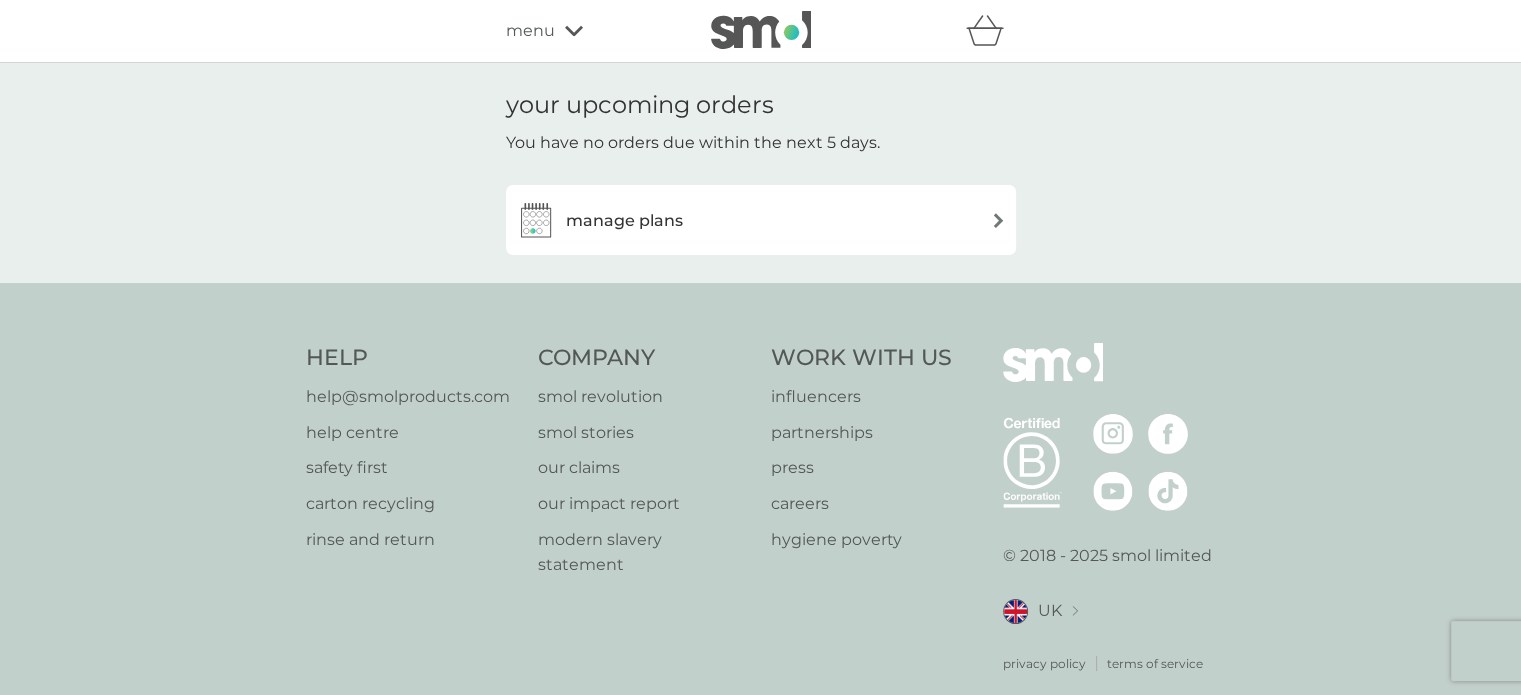 click on "manage plans" at bounding box center (624, 221) 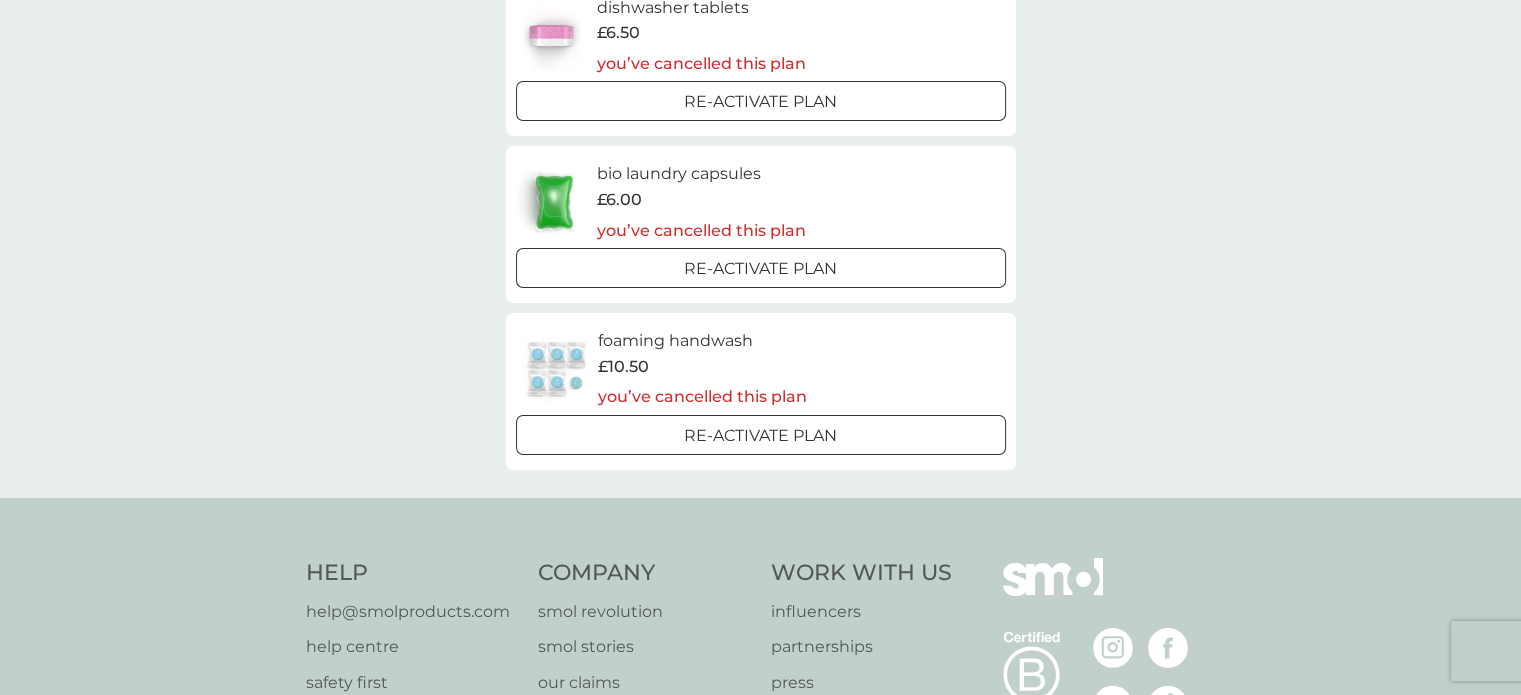 scroll, scrollTop: 0, scrollLeft: 0, axis: both 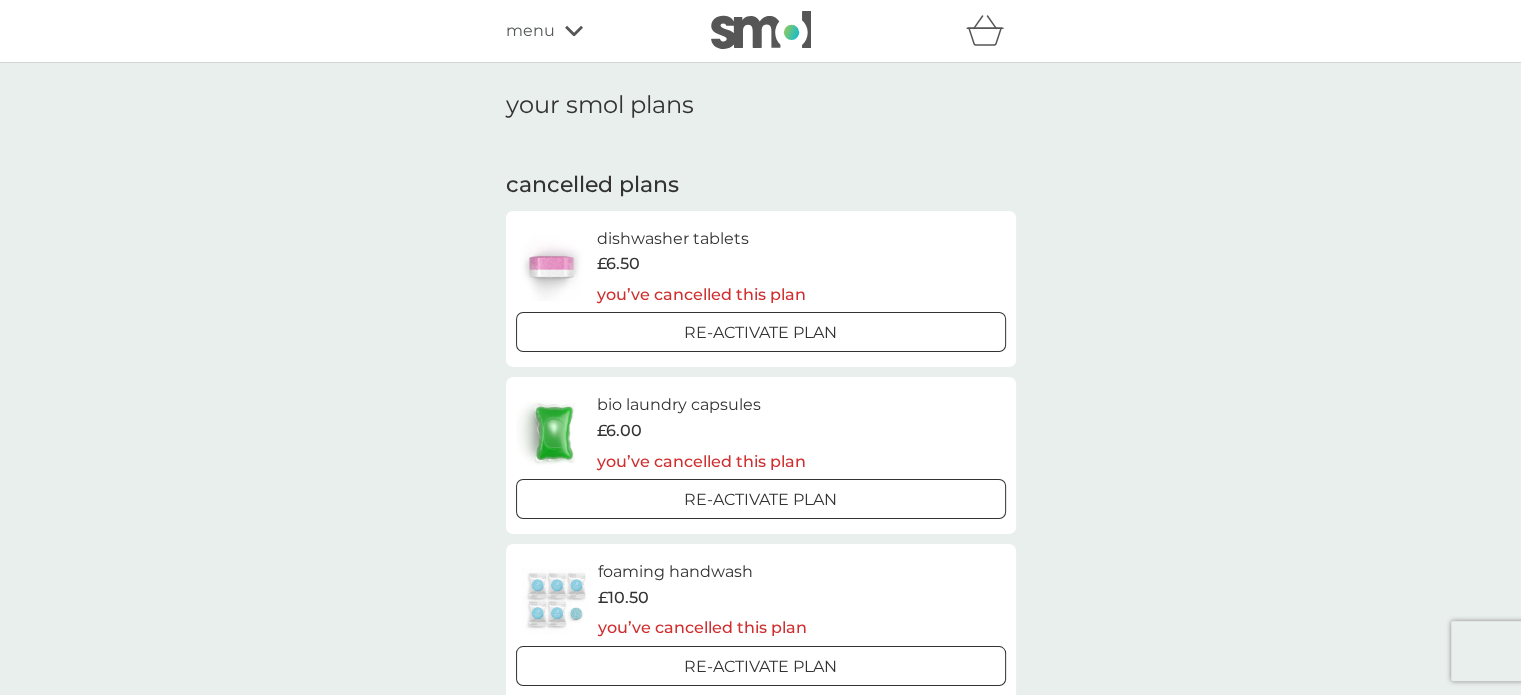 click on "£10.50" at bounding box center (702, 598) 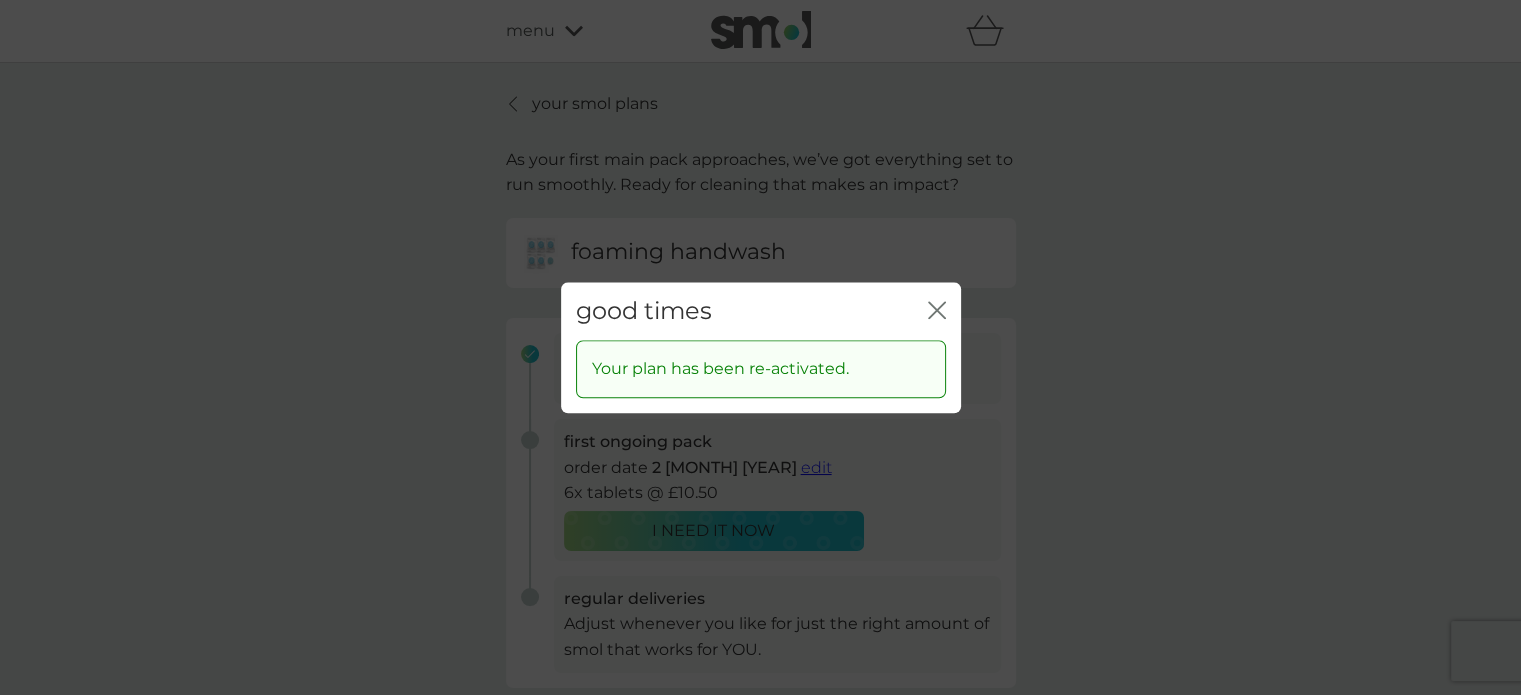 click on "close" 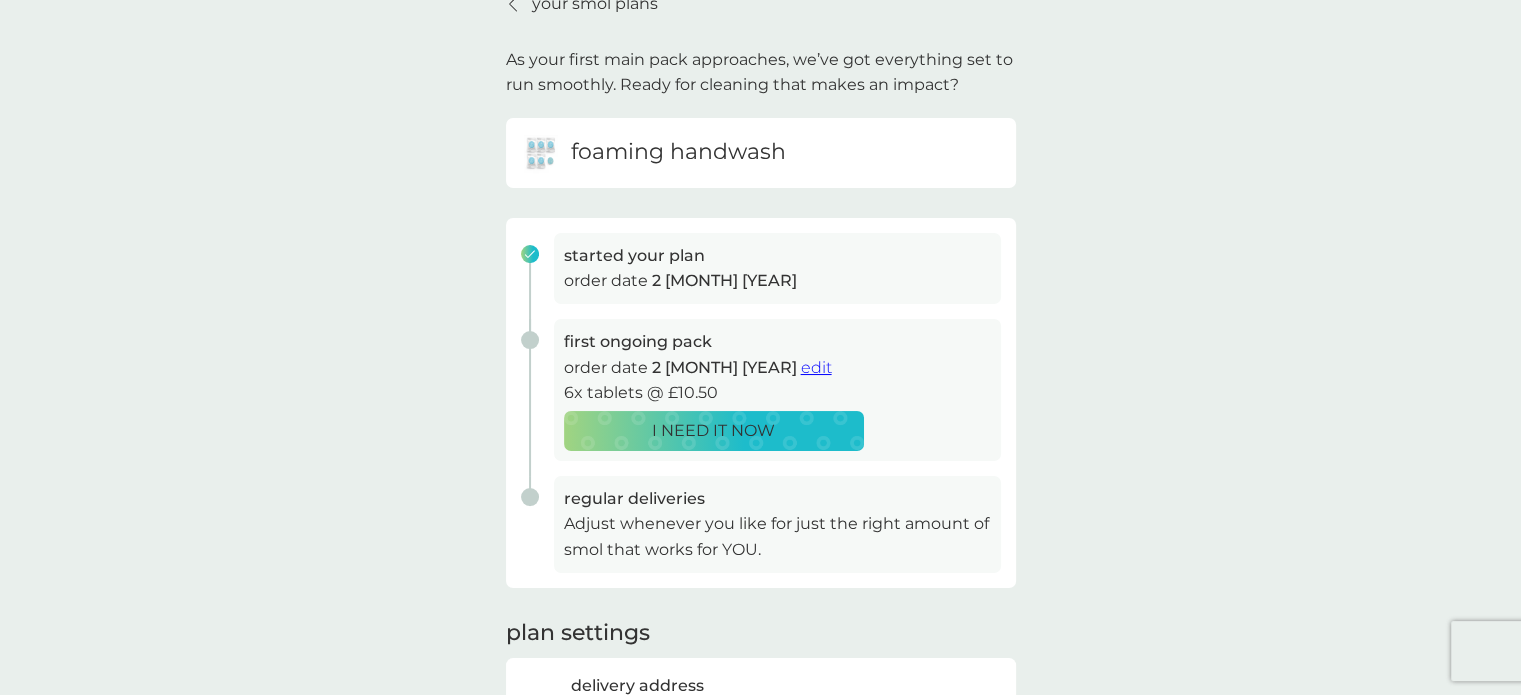 scroll, scrollTop: 100, scrollLeft: 0, axis: vertical 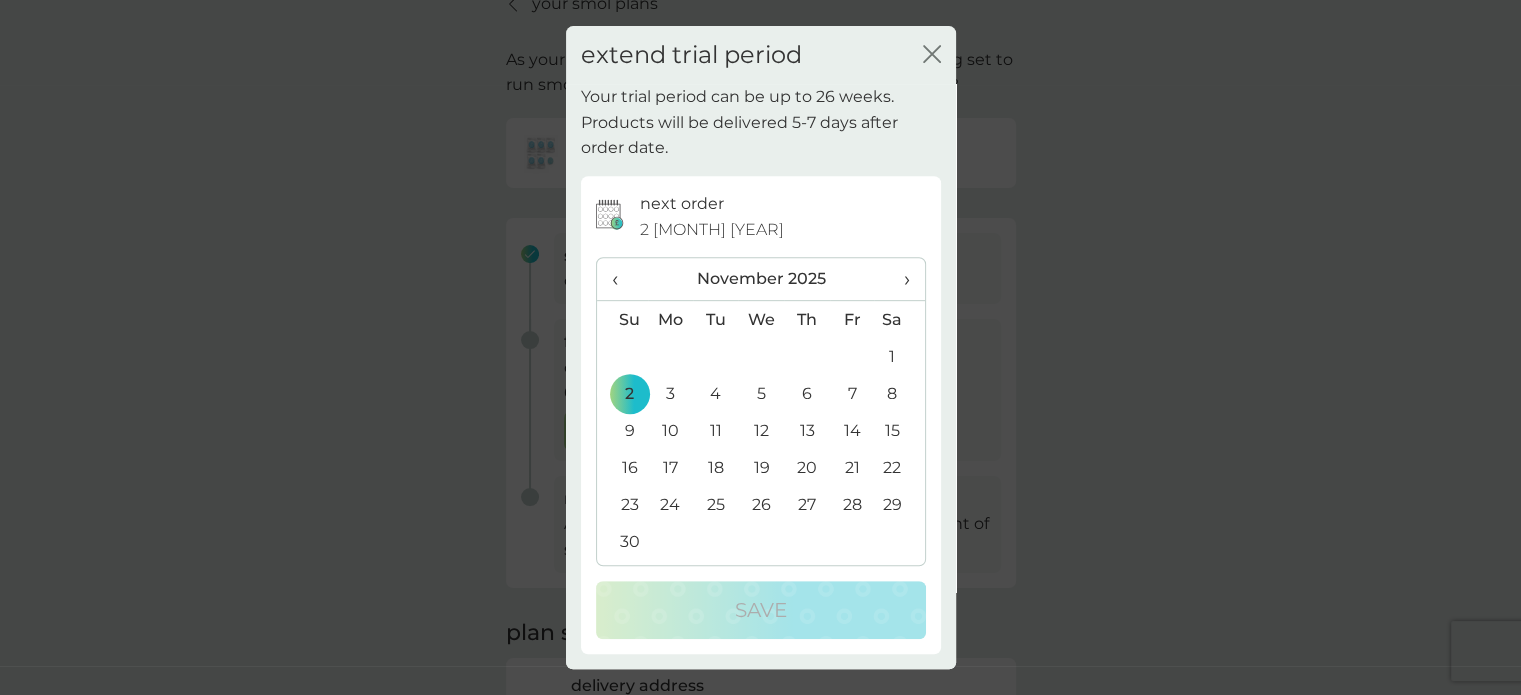 click on "‹" at bounding box center [622, 279] 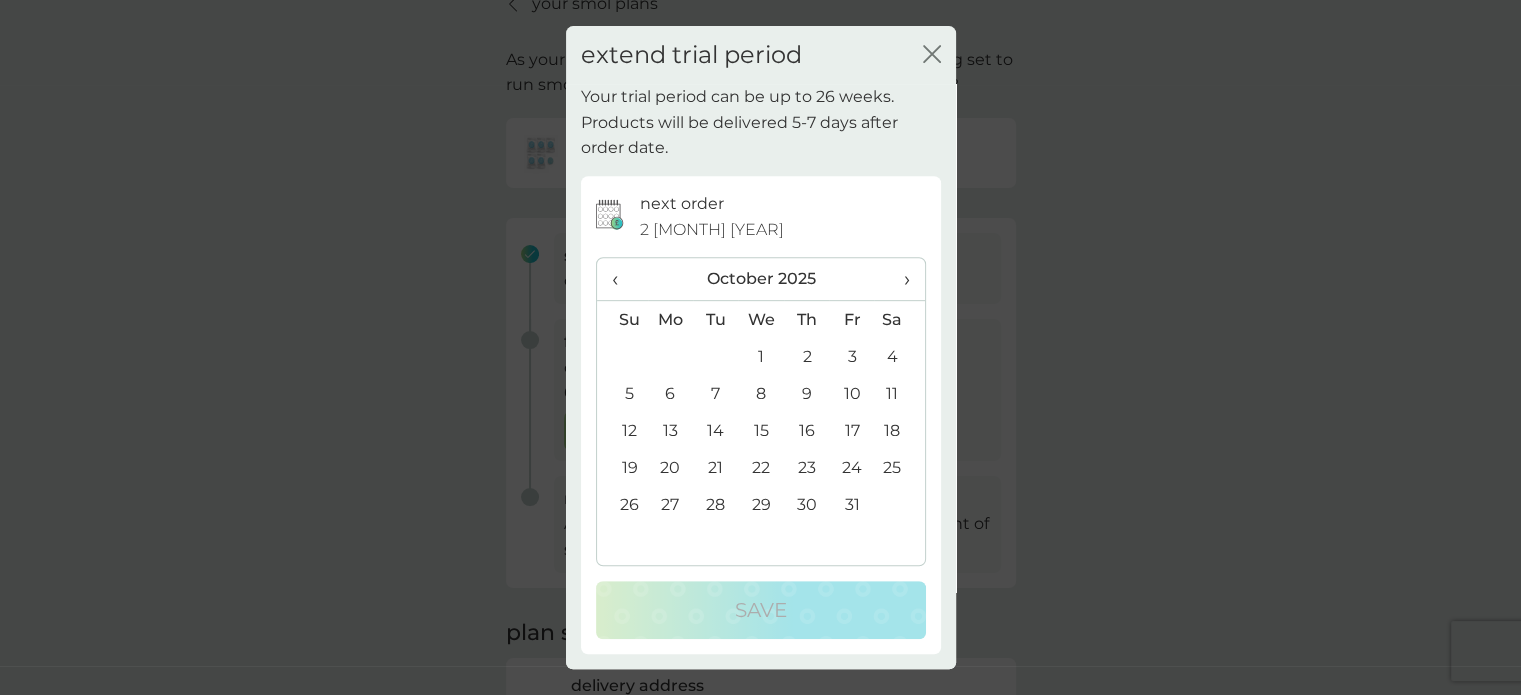click on "‹" at bounding box center (622, 279) 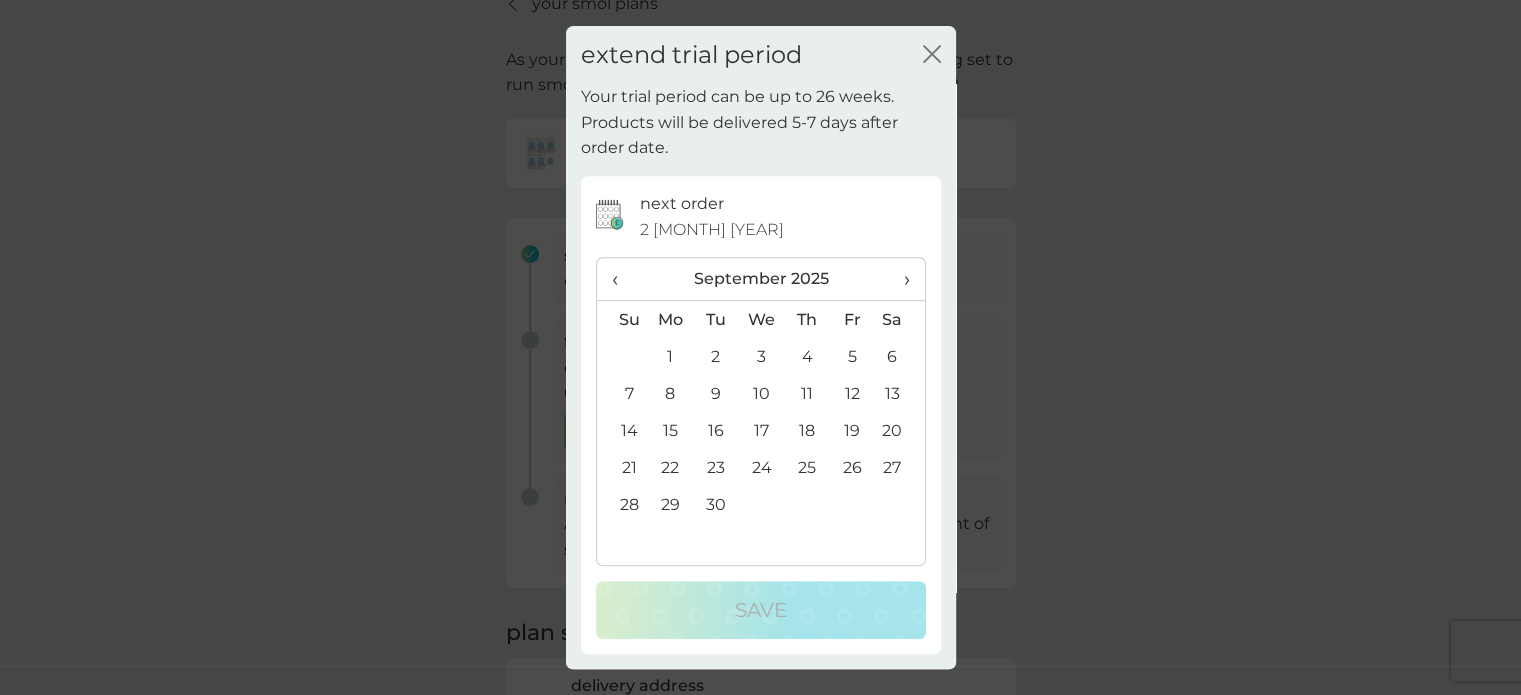 click on "‹" at bounding box center [622, 279] 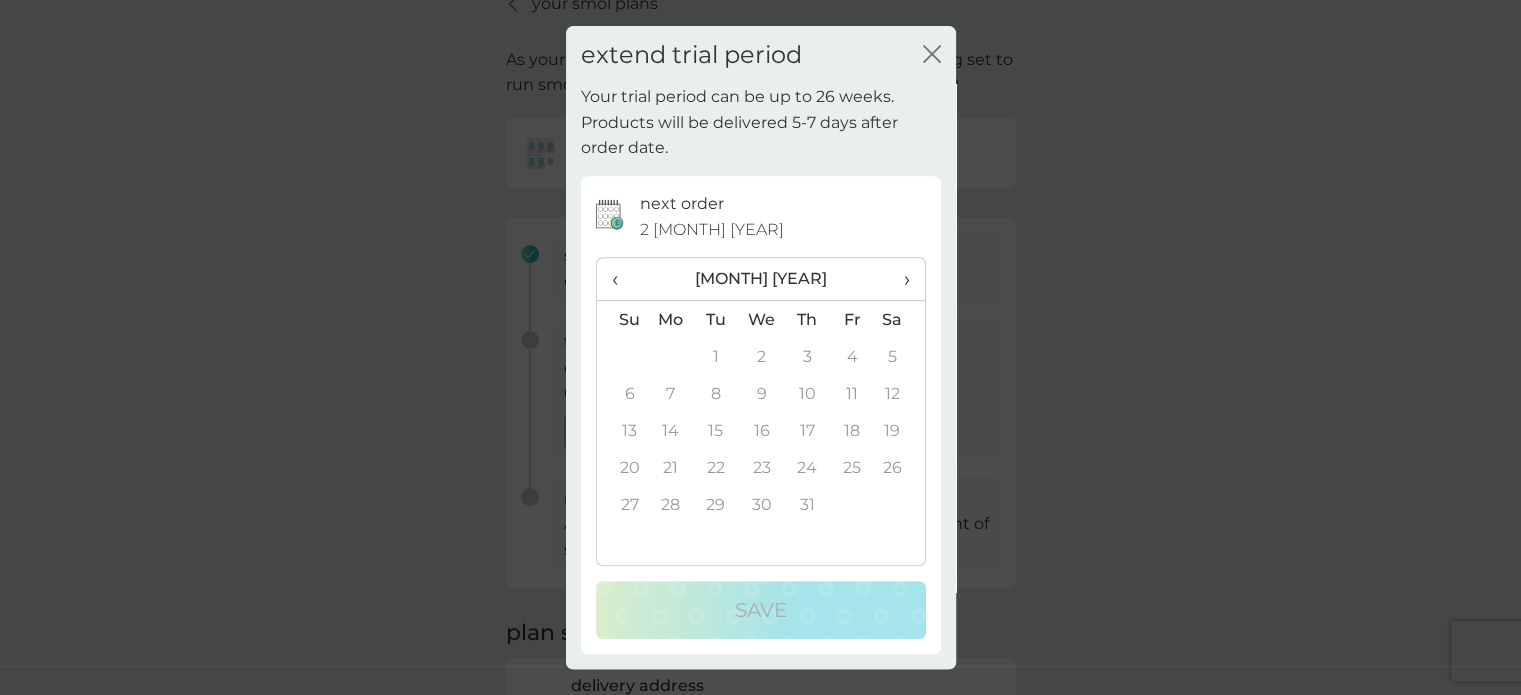 click on "›" at bounding box center (899, 279) 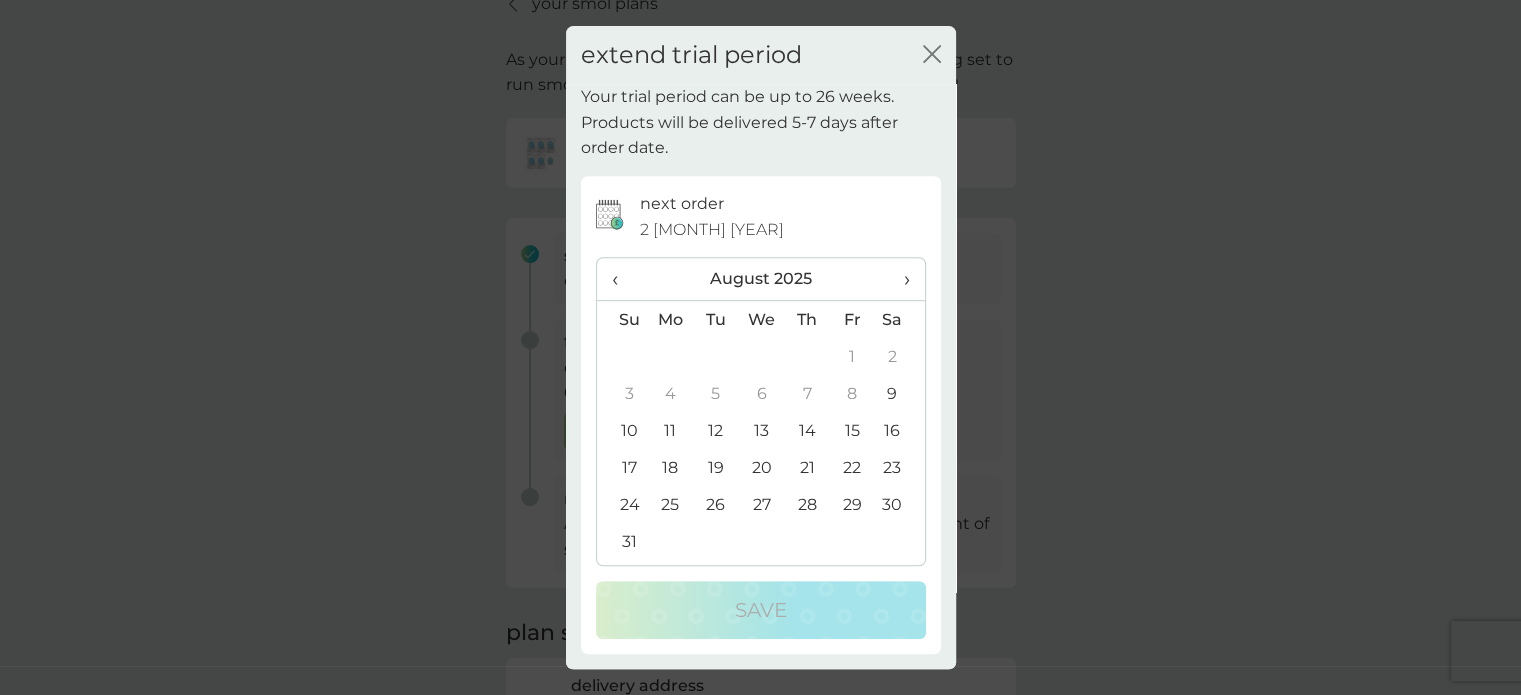 click on "11" at bounding box center (671, 430) 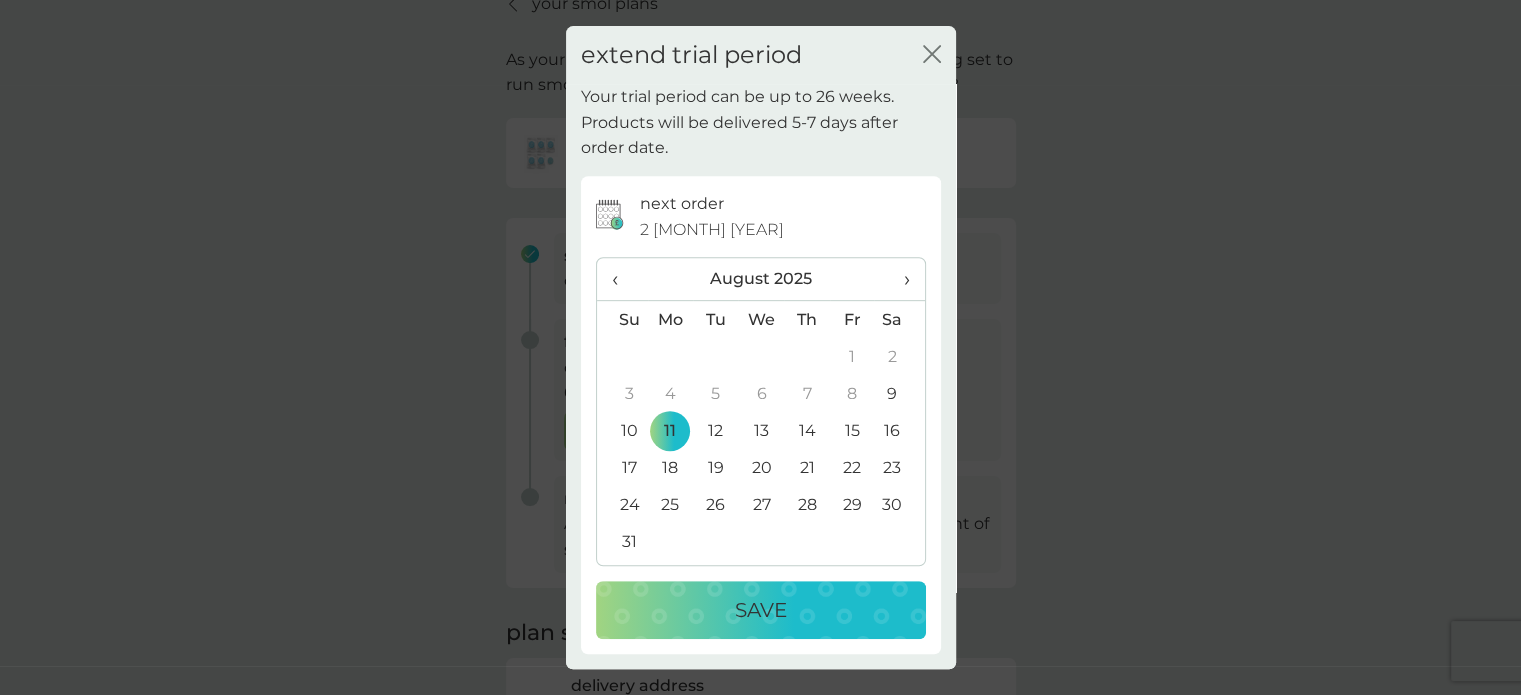 click on "Save" at bounding box center (761, 610) 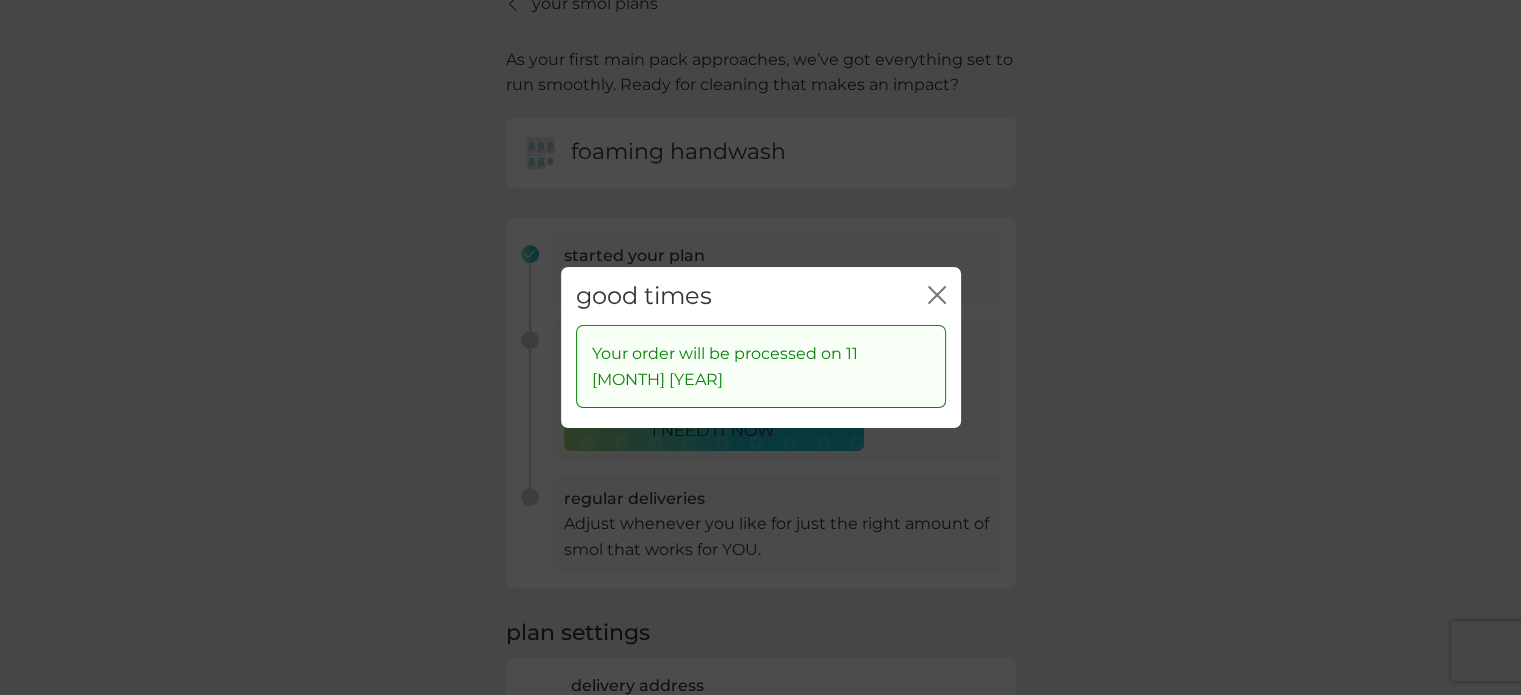 click 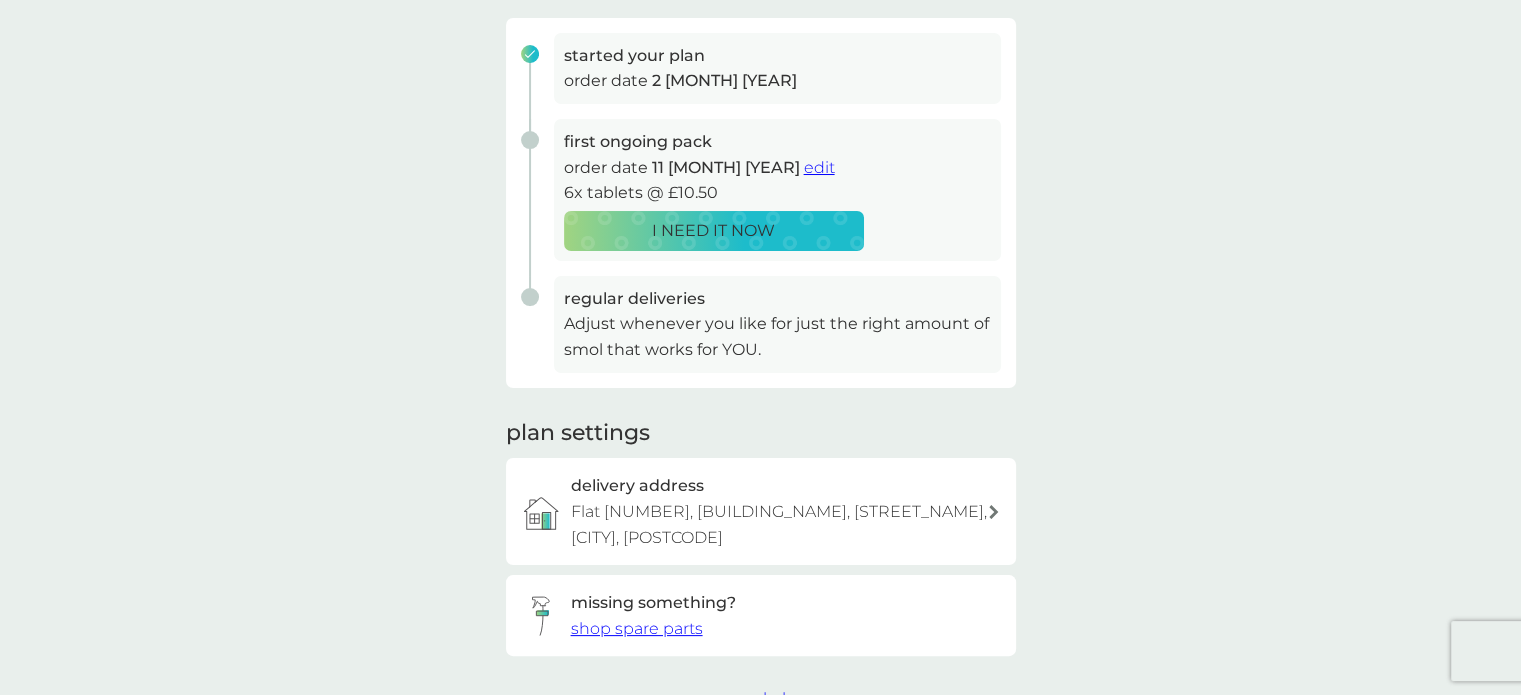 scroll, scrollTop: 200, scrollLeft: 0, axis: vertical 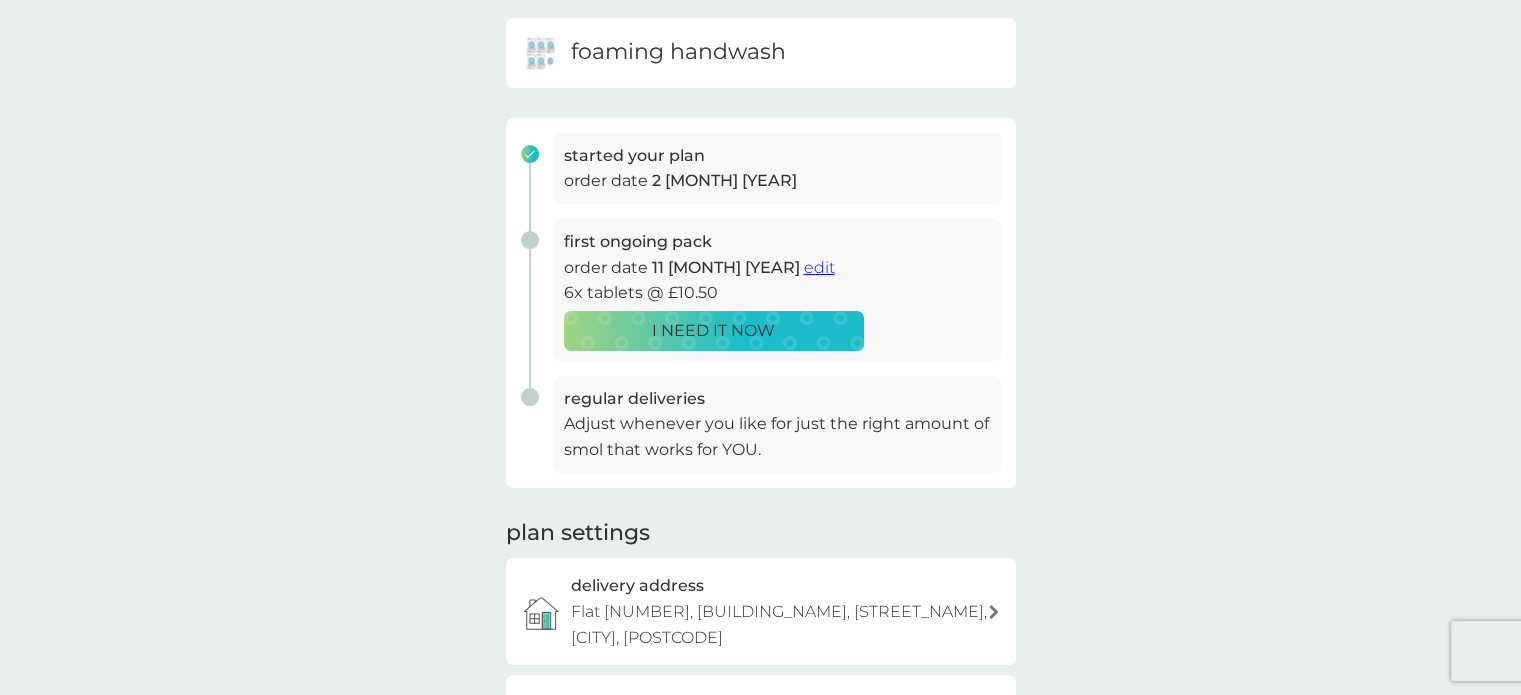 click on "Adjust whenever you like for just the right amount of smol that works for YOU." at bounding box center [777, 436] 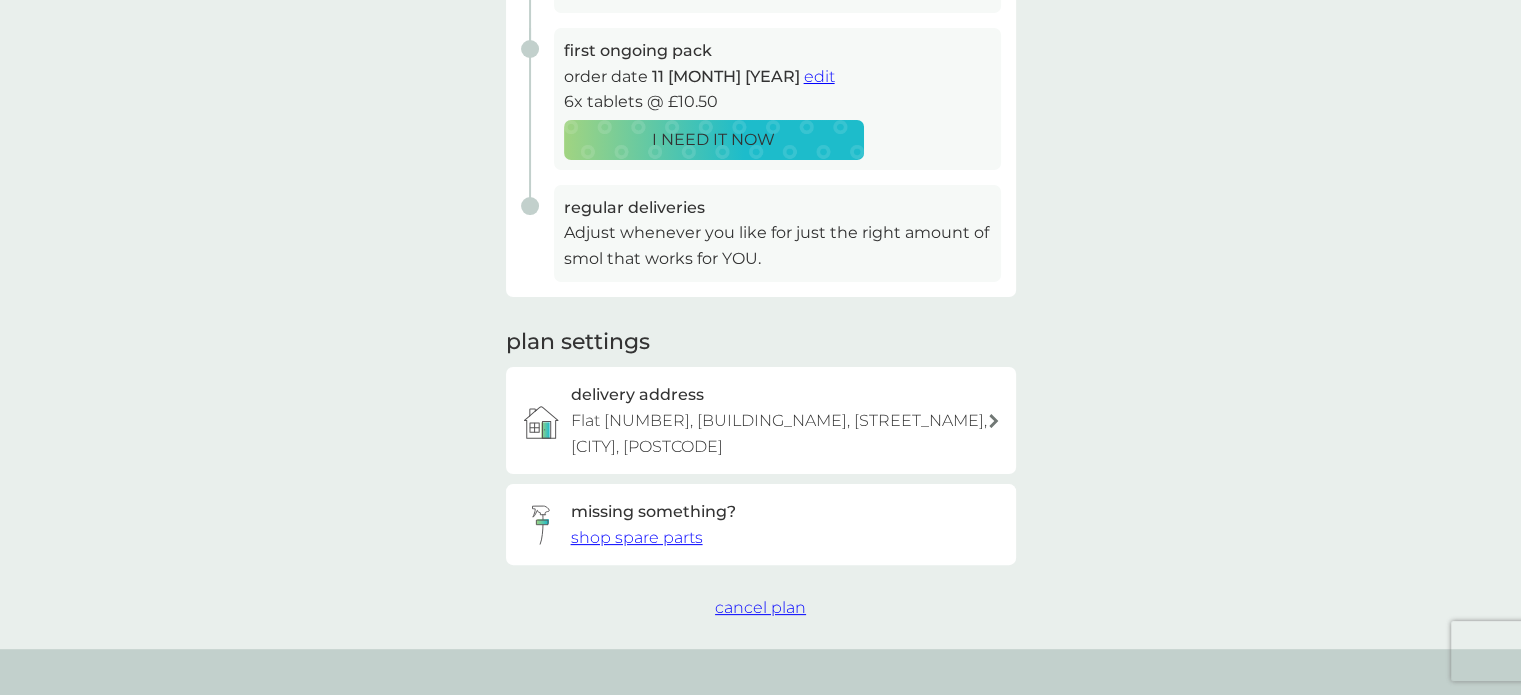 scroll, scrollTop: 400, scrollLeft: 0, axis: vertical 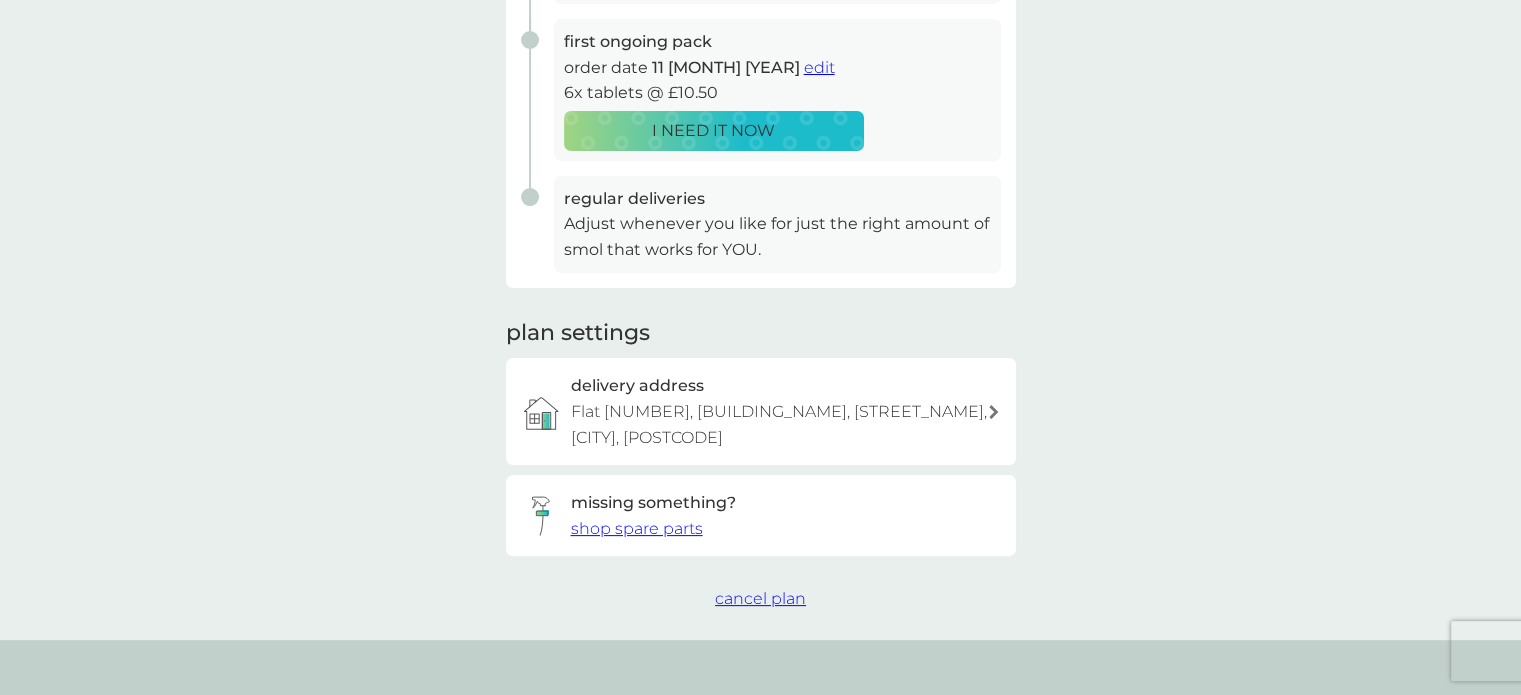 click on "Flat 50, Gisburn Mansions, Tottenham Lane, London, N8 7EB" at bounding box center [779, 424] 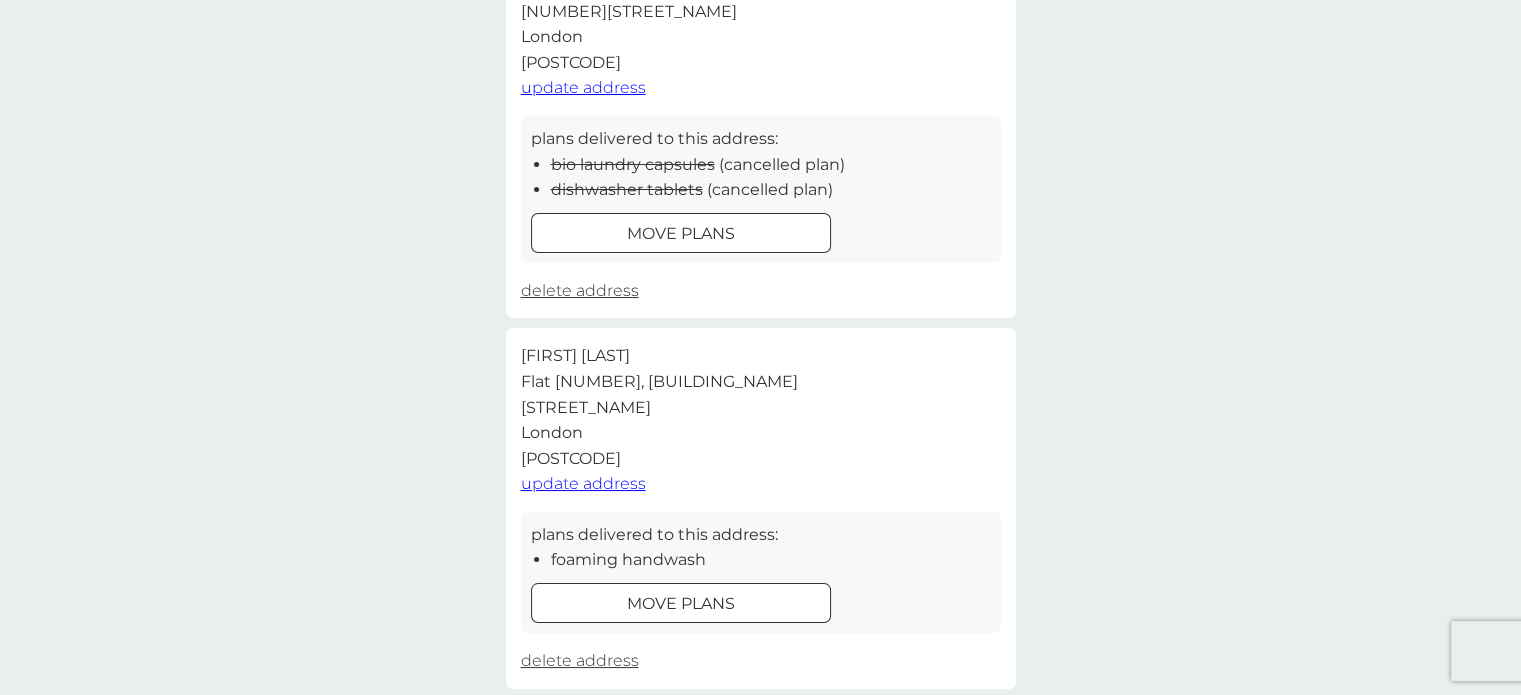 scroll, scrollTop: 300, scrollLeft: 0, axis: vertical 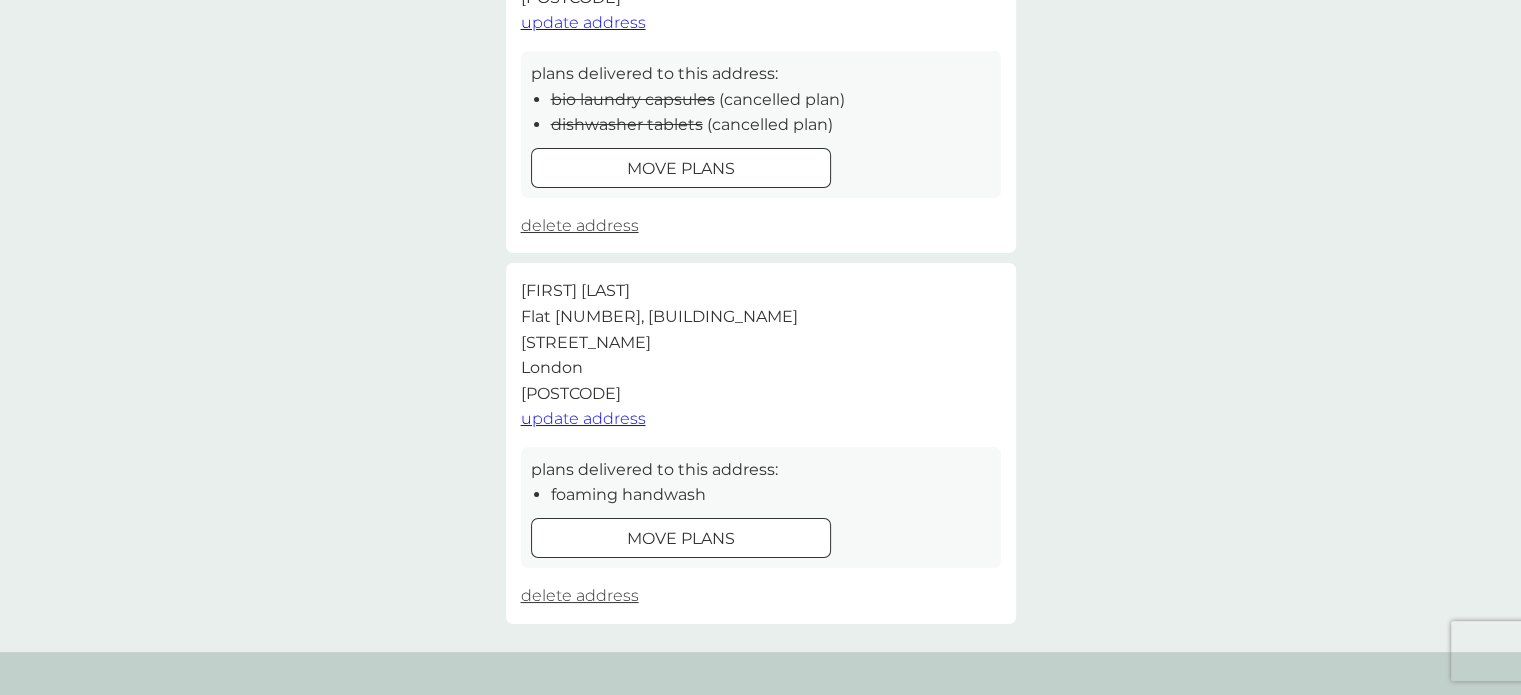 click at bounding box center (681, 168) 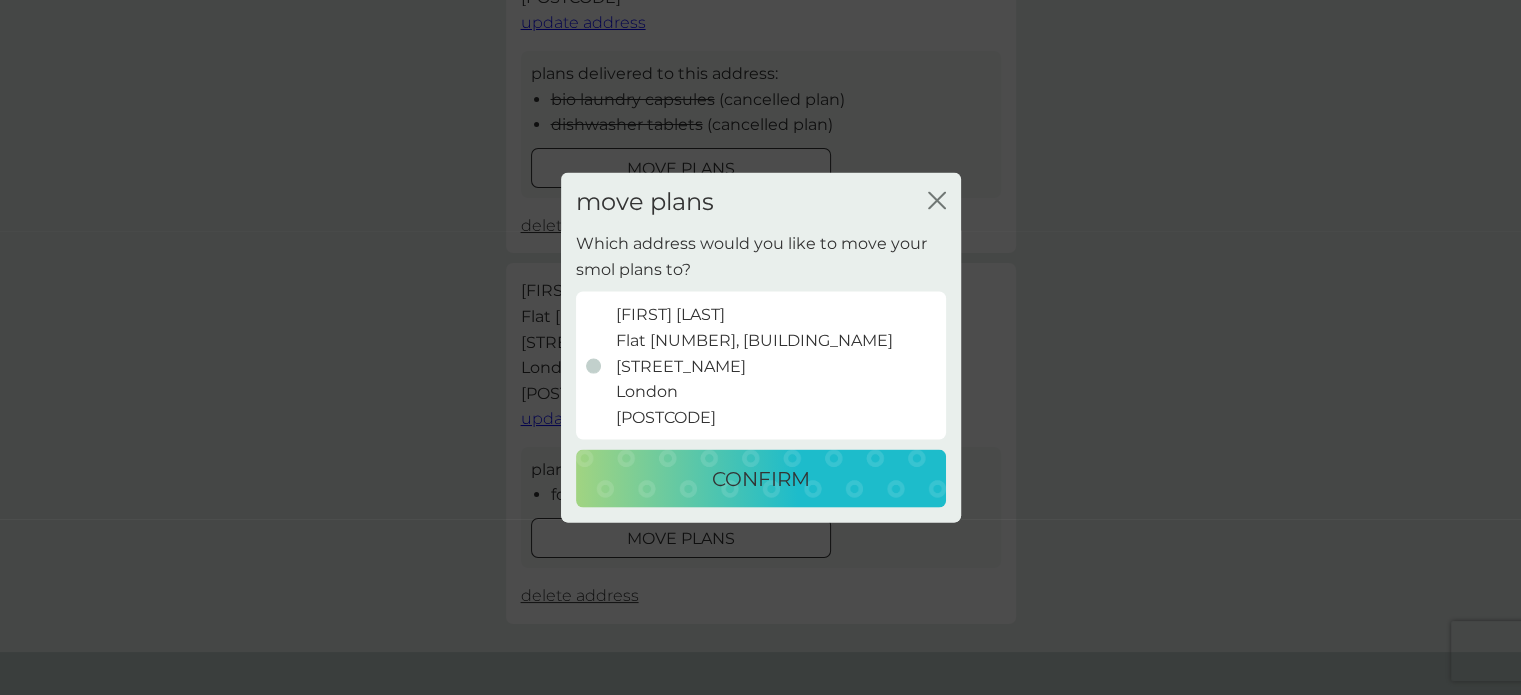 click on "Natalie   Isaia Flat 50, Gisburn Mansions Tottenham Lane London N8 7EB" at bounding box center (754, 366) 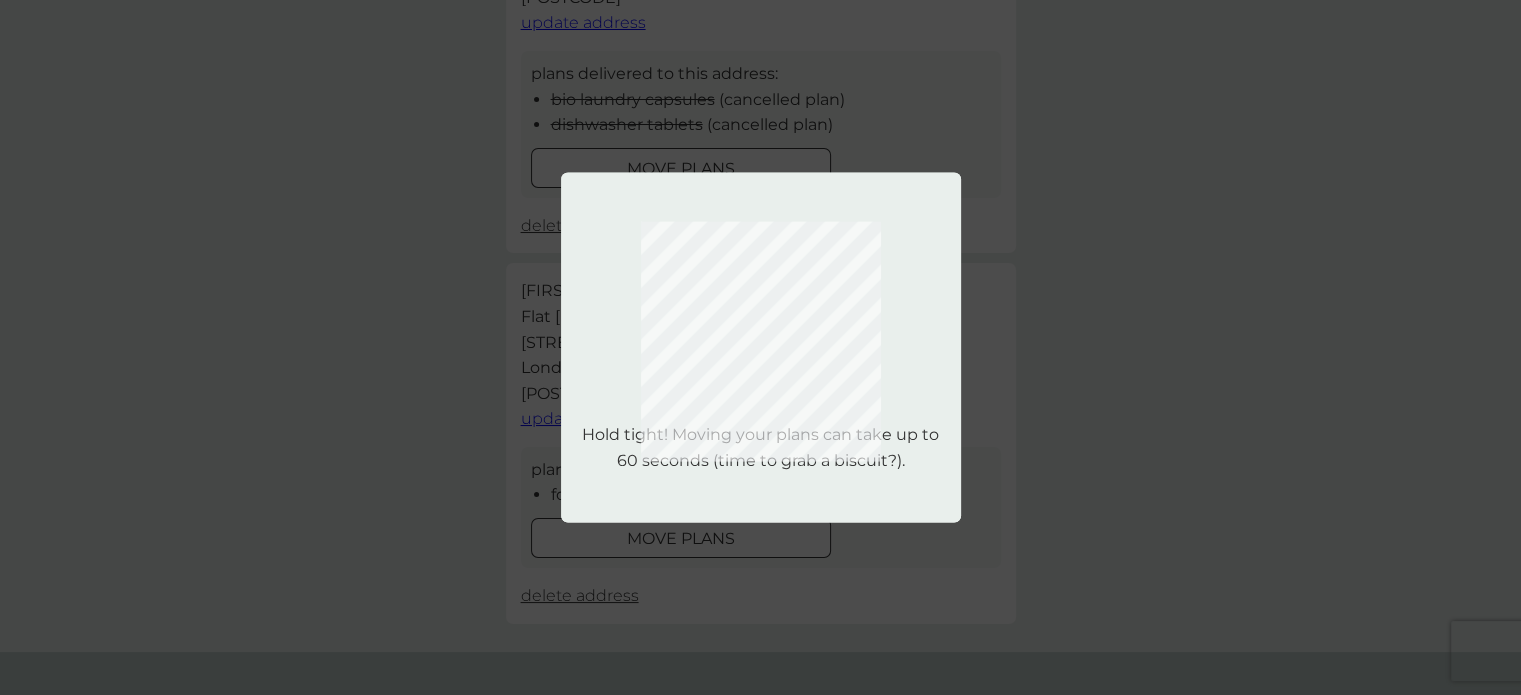 scroll, scrollTop: 0, scrollLeft: 0, axis: both 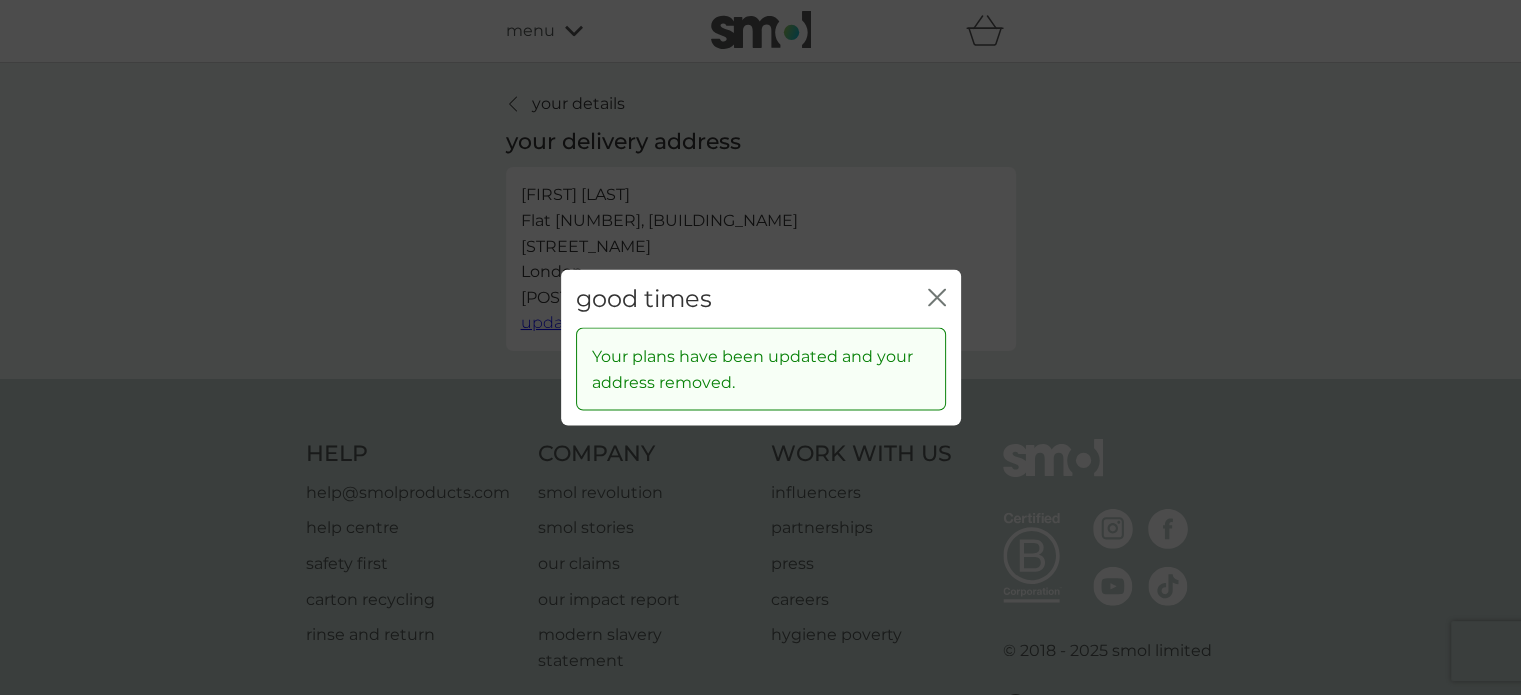click 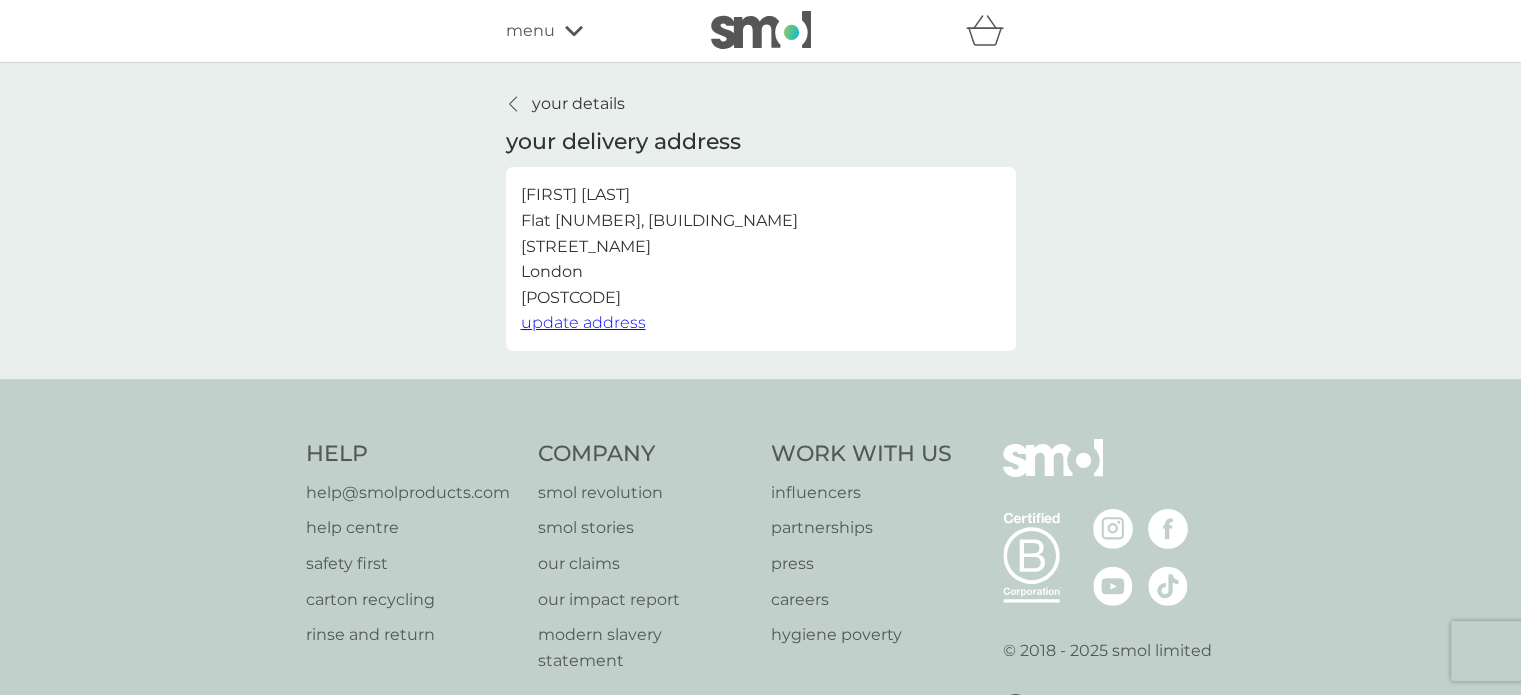 click 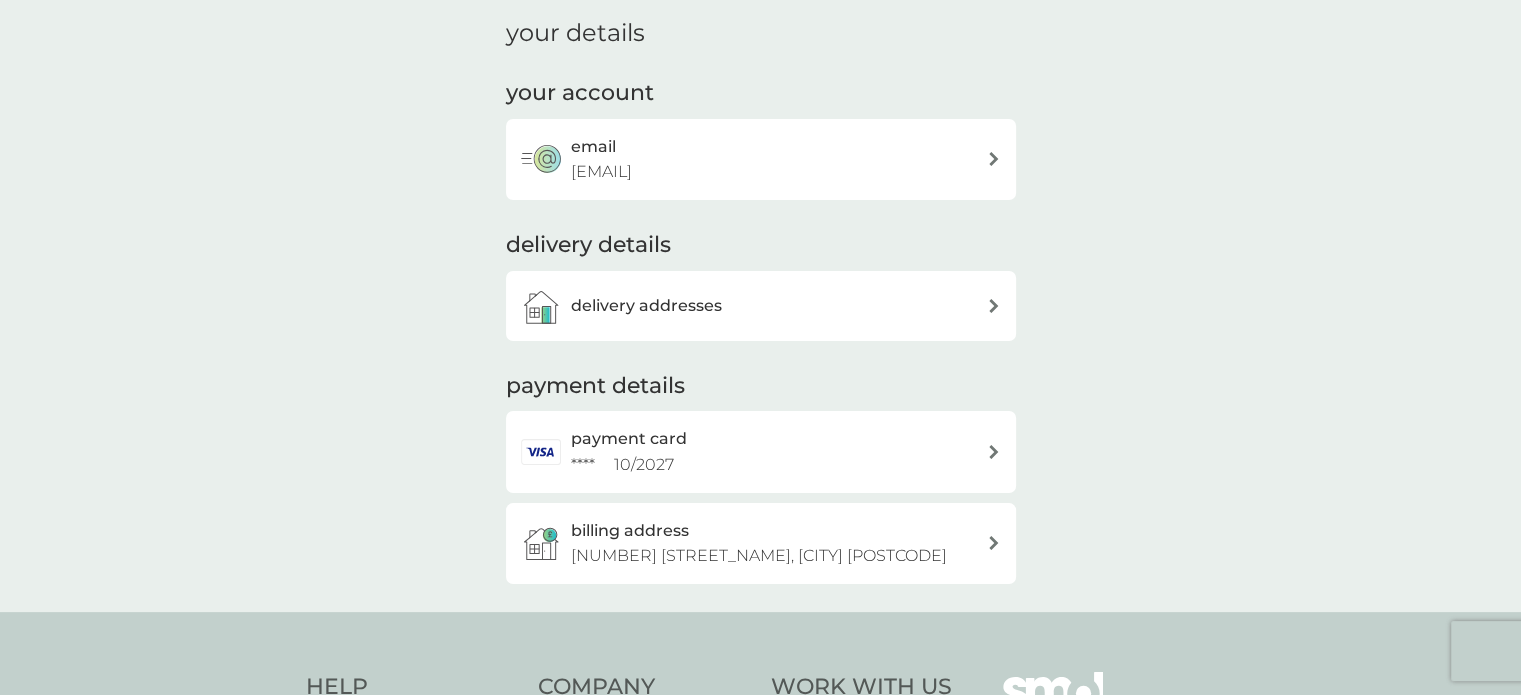 scroll, scrollTop: 0, scrollLeft: 0, axis: both 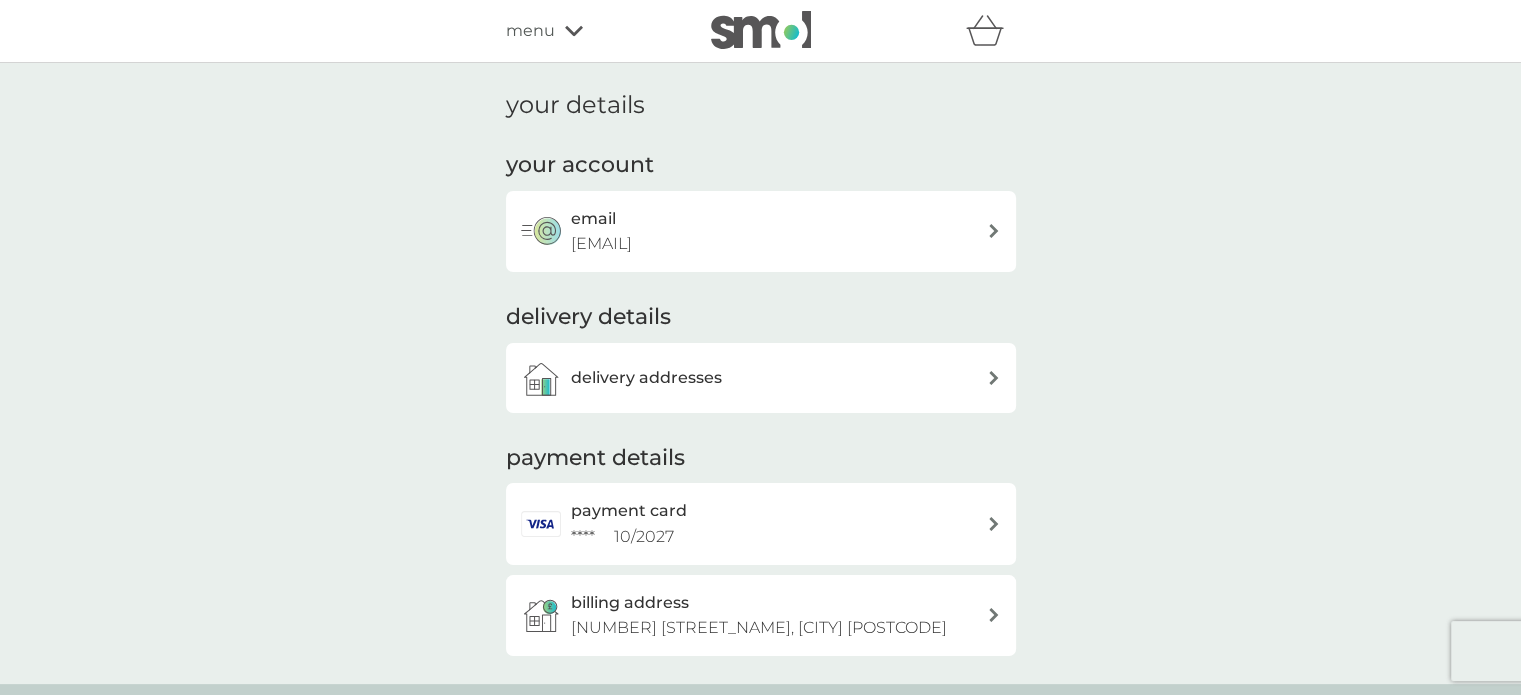click on "menu" at bounding box center [530, 31] 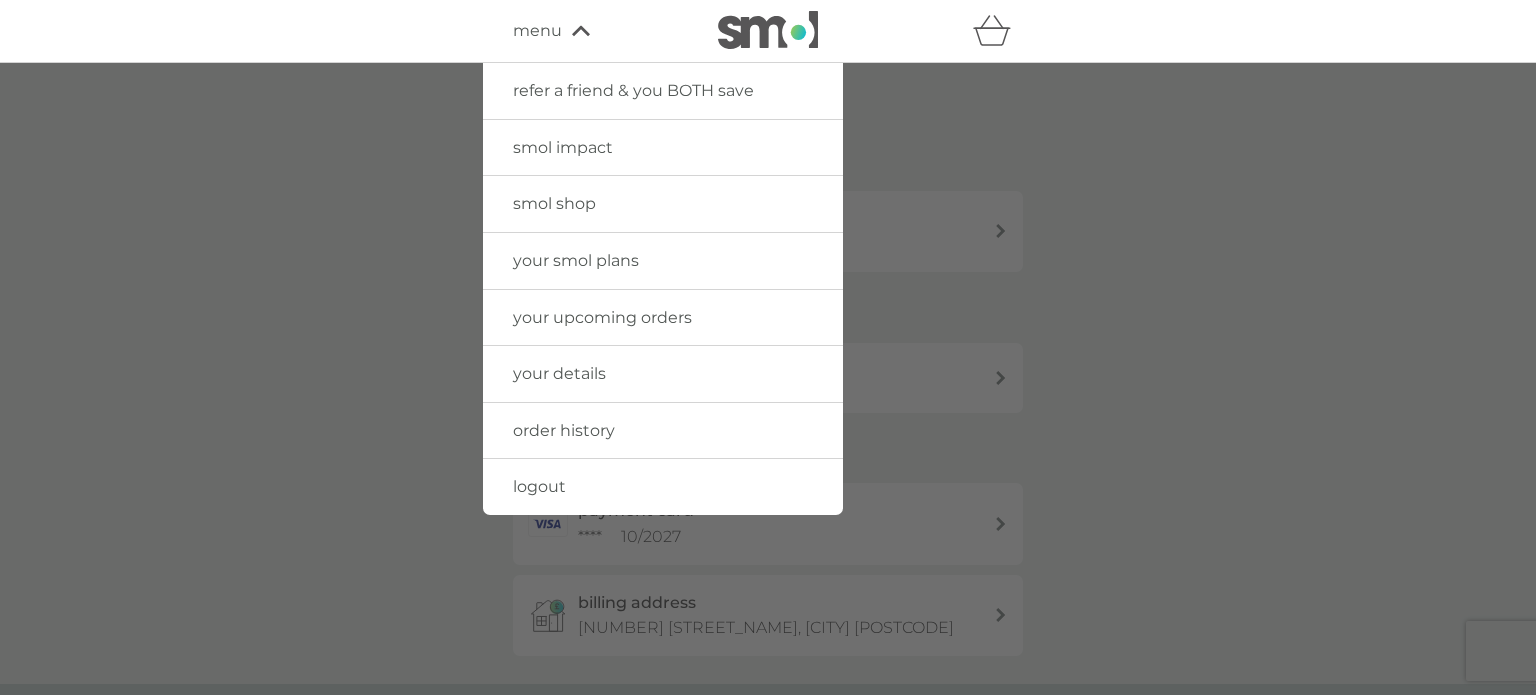 click on "your upcoming orders" at bounding box center (602, 317) 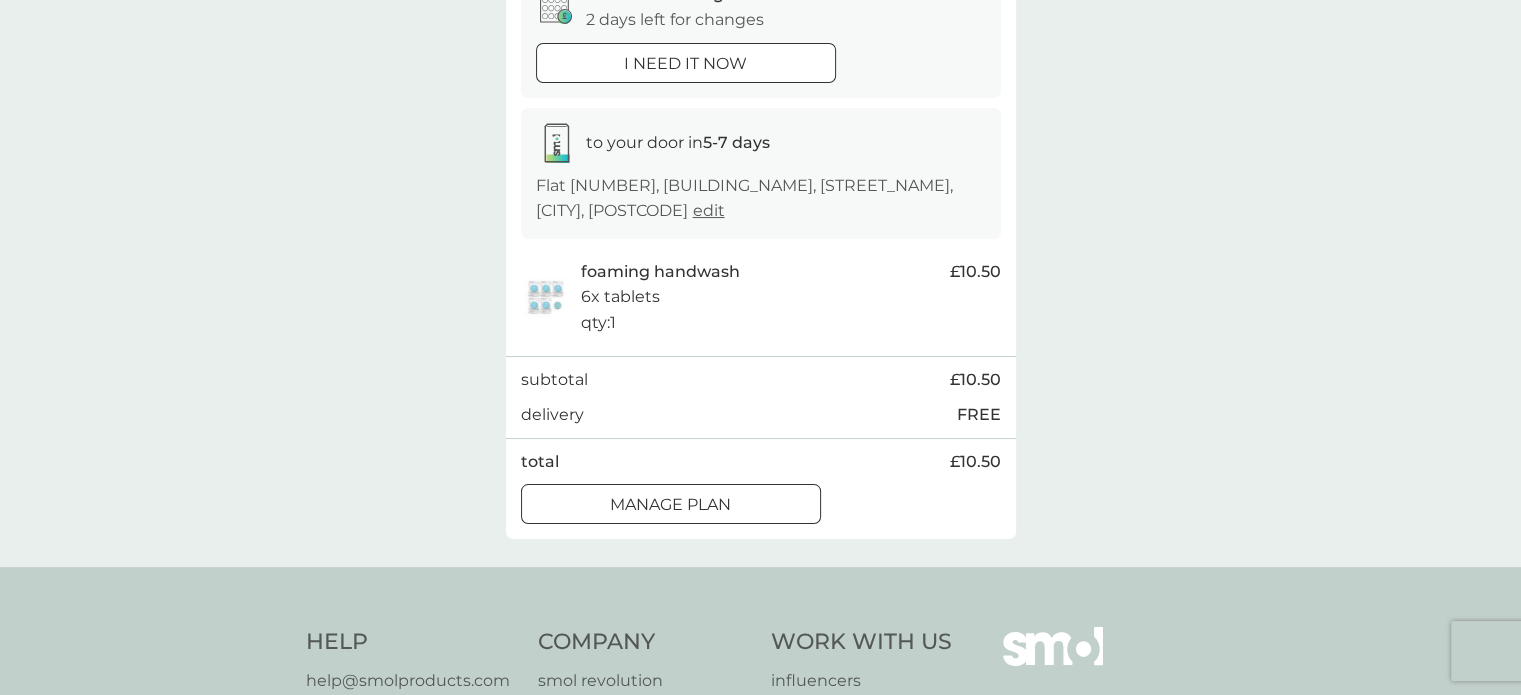 scroll, scrollTop: 200, scrollLeft: 0, axis: vertical 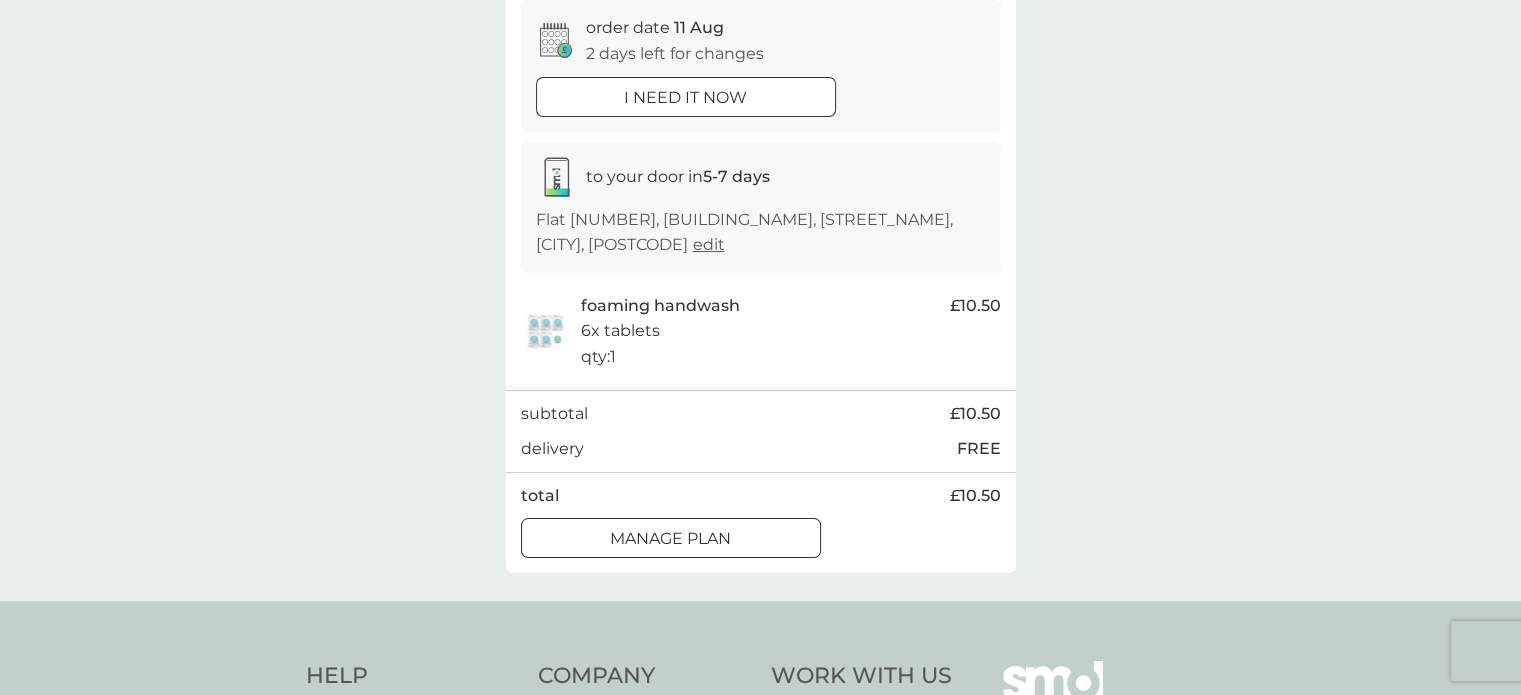 click at bounding box center [670, 537] 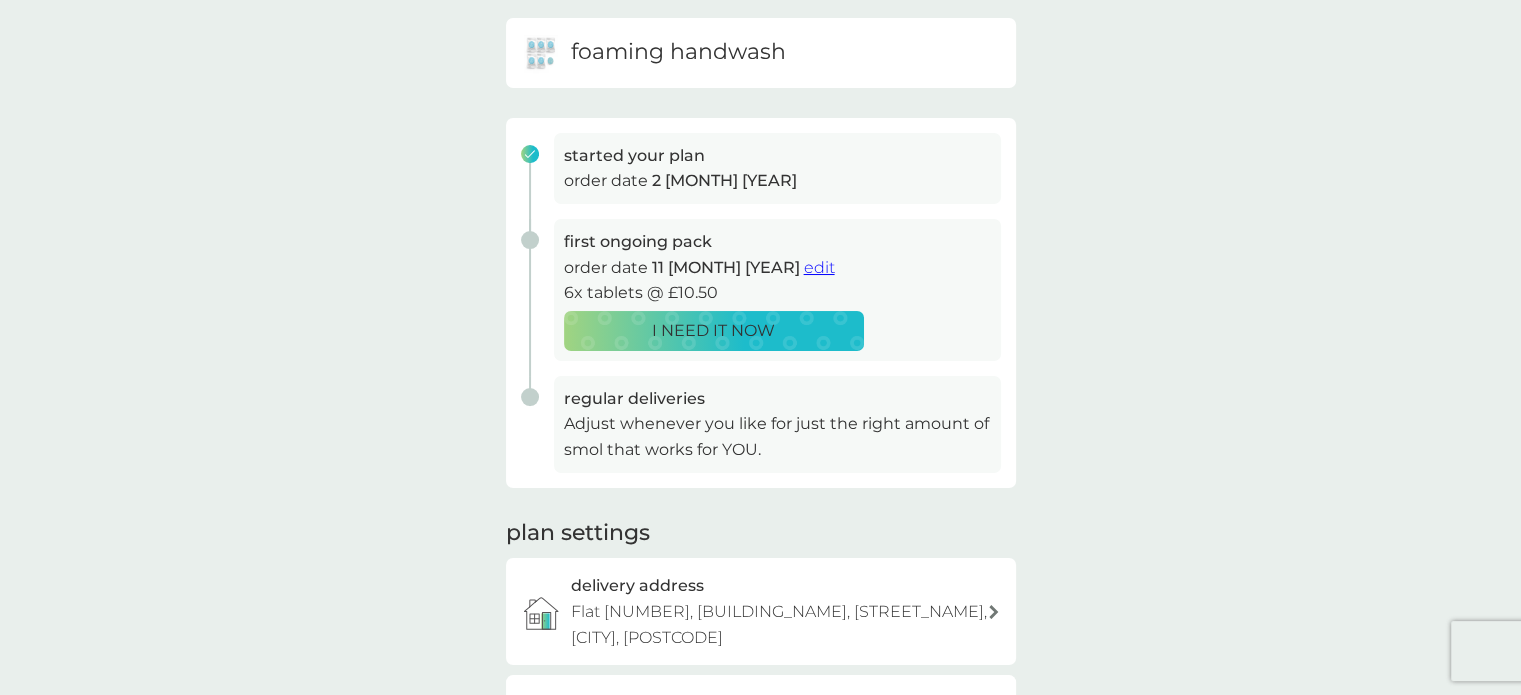 scroll, scrollTop: 0, scrollLeft: 0, axis: both 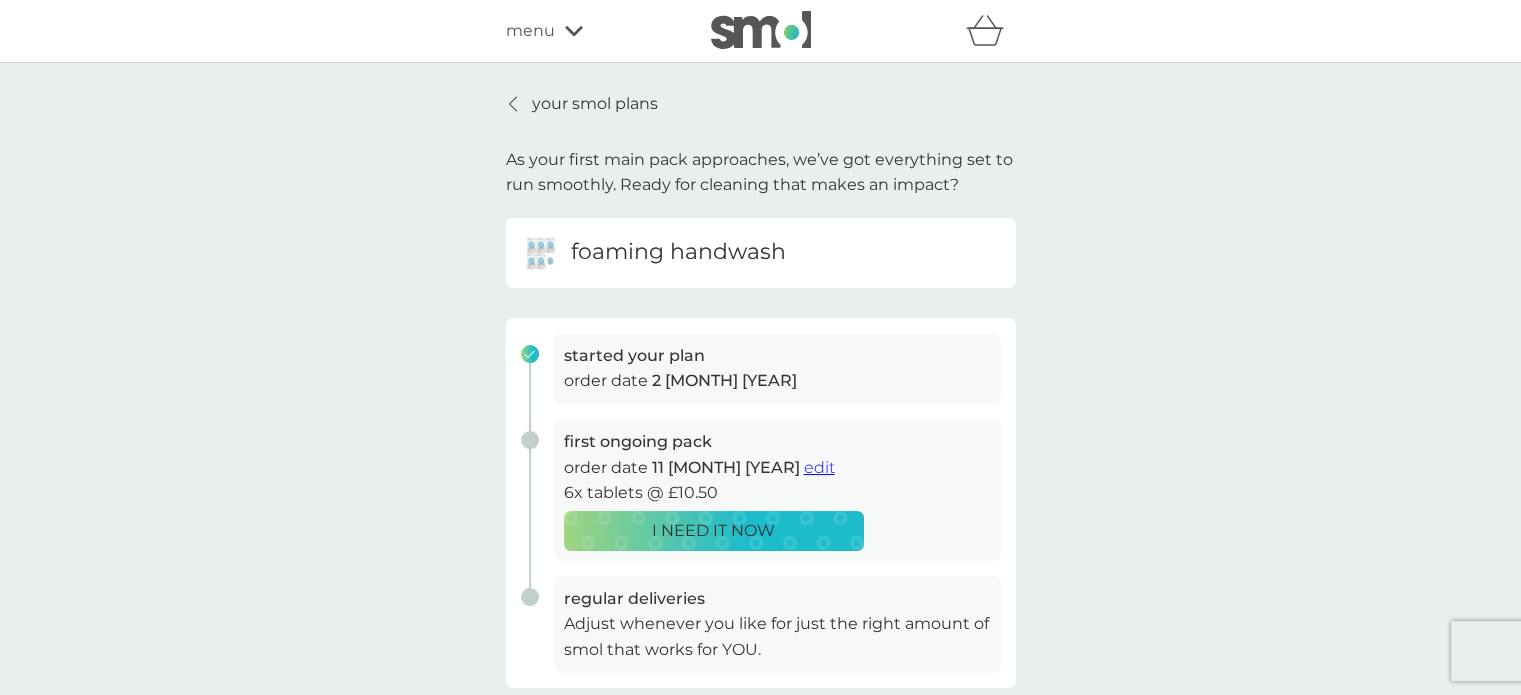 click on "order date   2 Jun 2025" at bounding box center (777, 381) 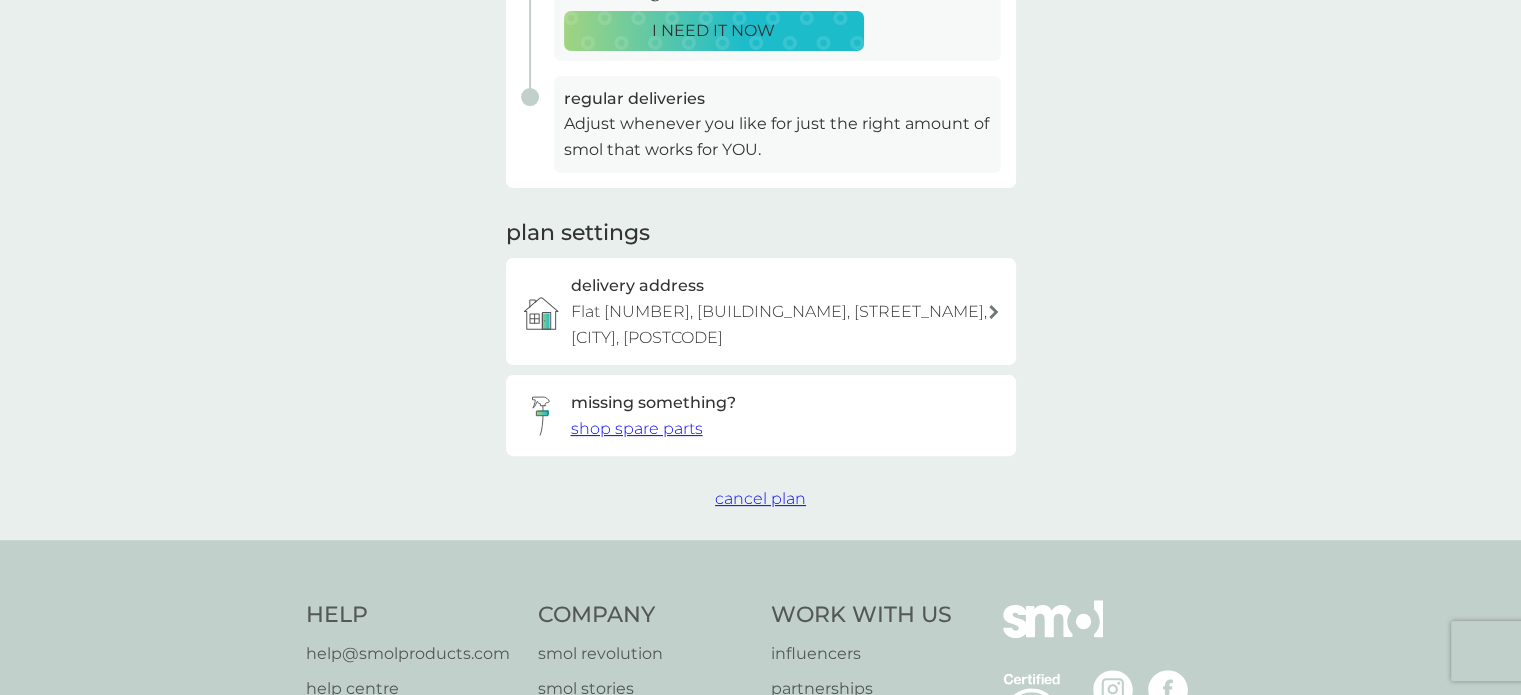 scroll, scrollTop: 0, scrollLeft: 0, axis: both 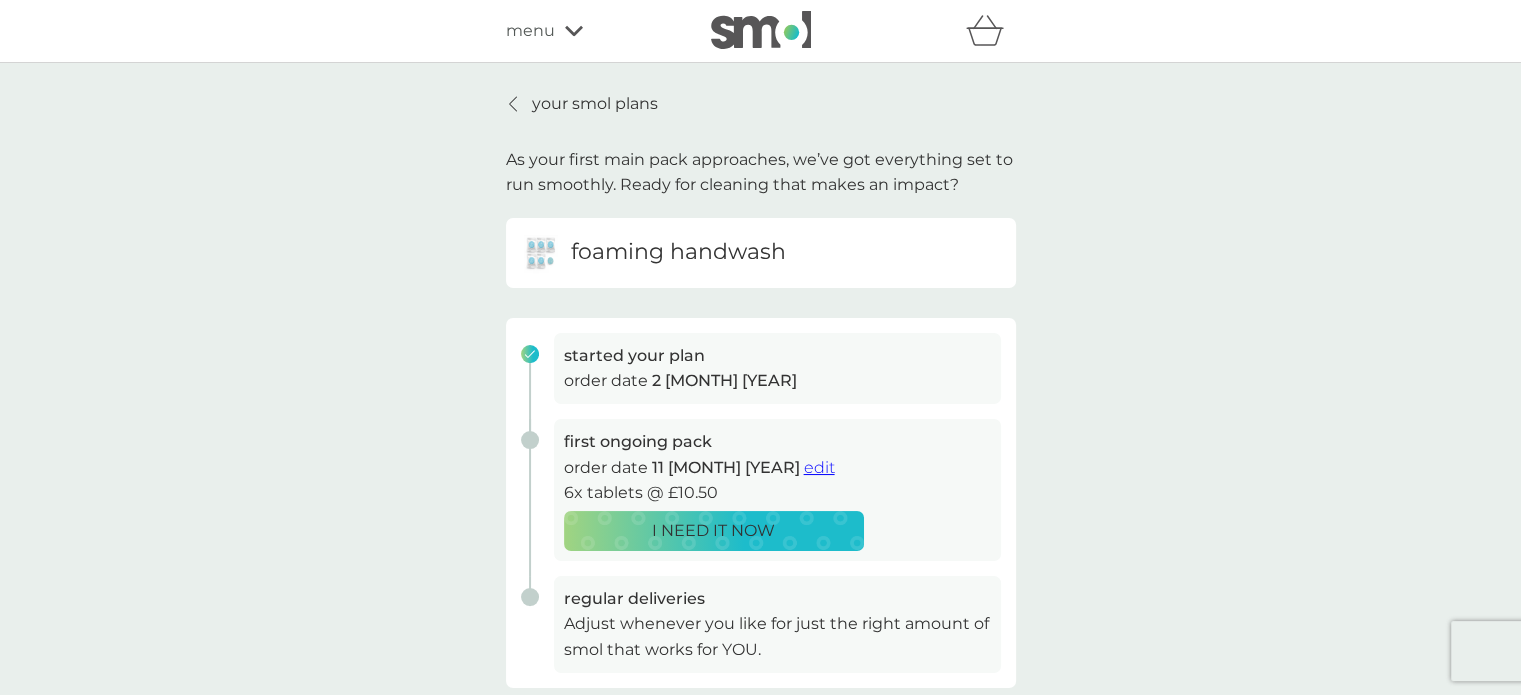 click on "your smol plans" at bounding box center [595, 104] 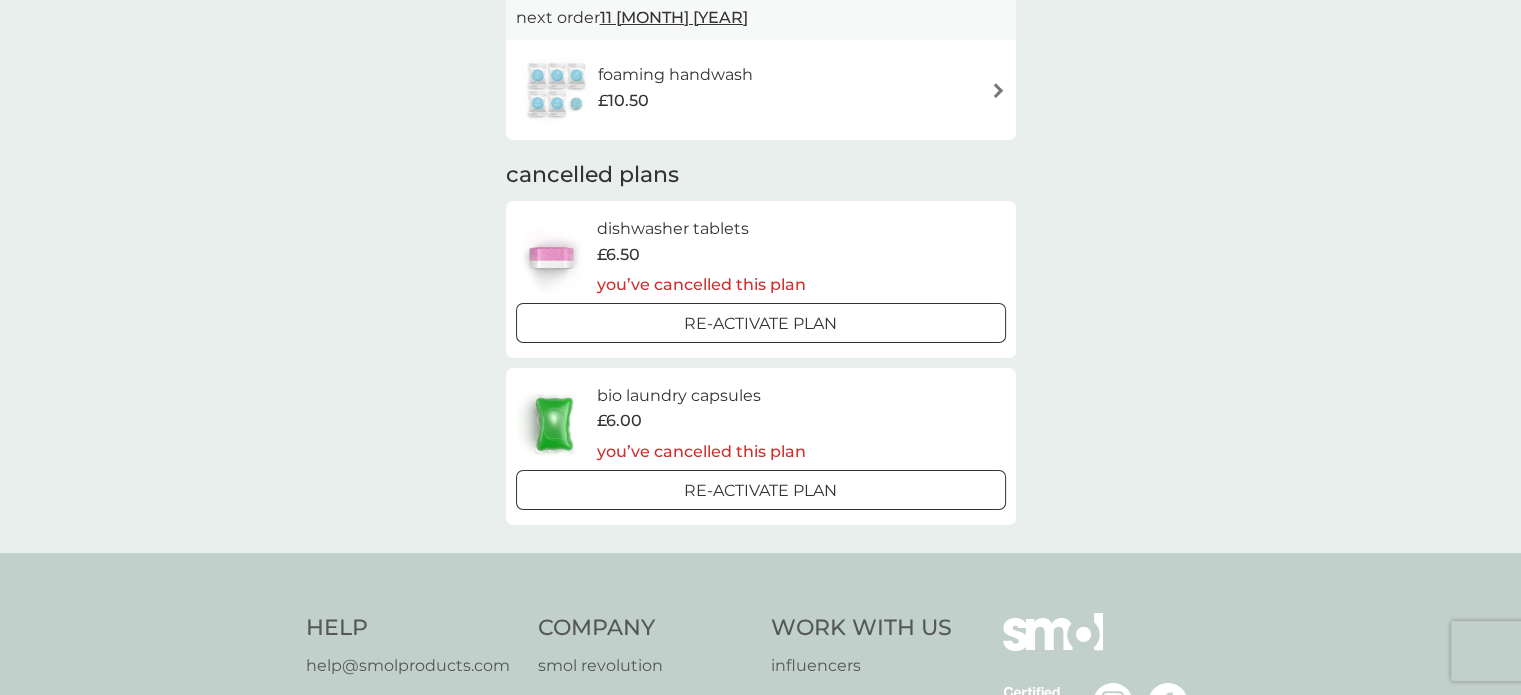 scroll, scrollTop: 200, scrollLeft: 0, axis: vertical 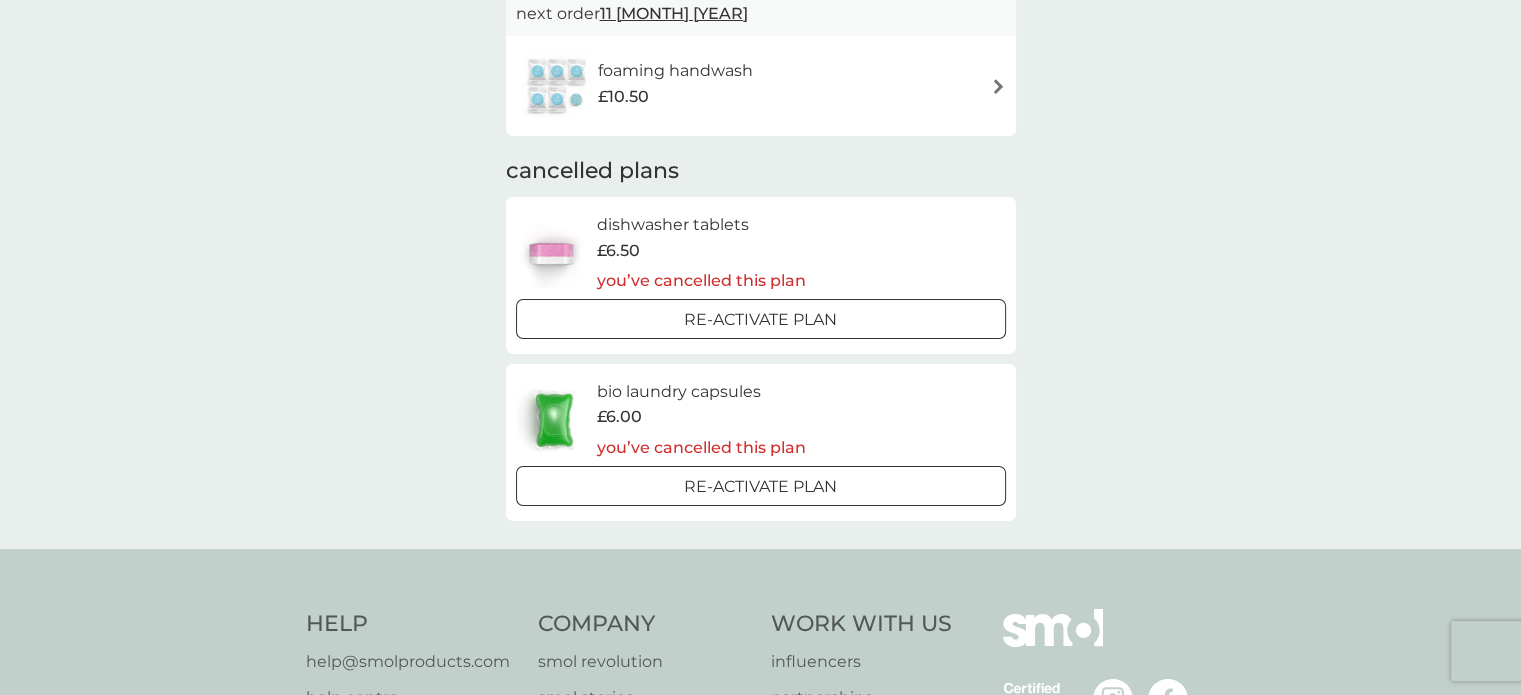 click on "Re-activate Plan" at bounding box center (761, 319) 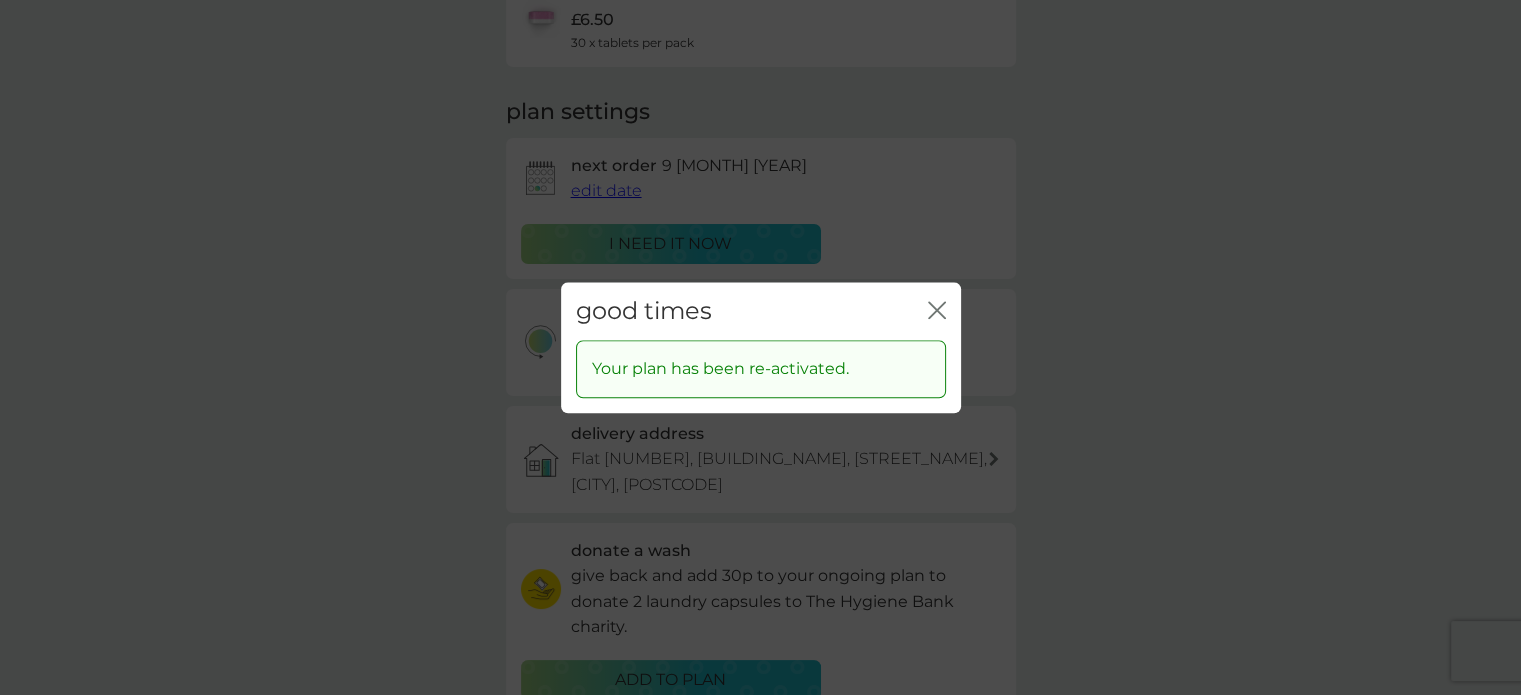 scroll, scrollTop: 0, scrollLeft: 0, axis: both 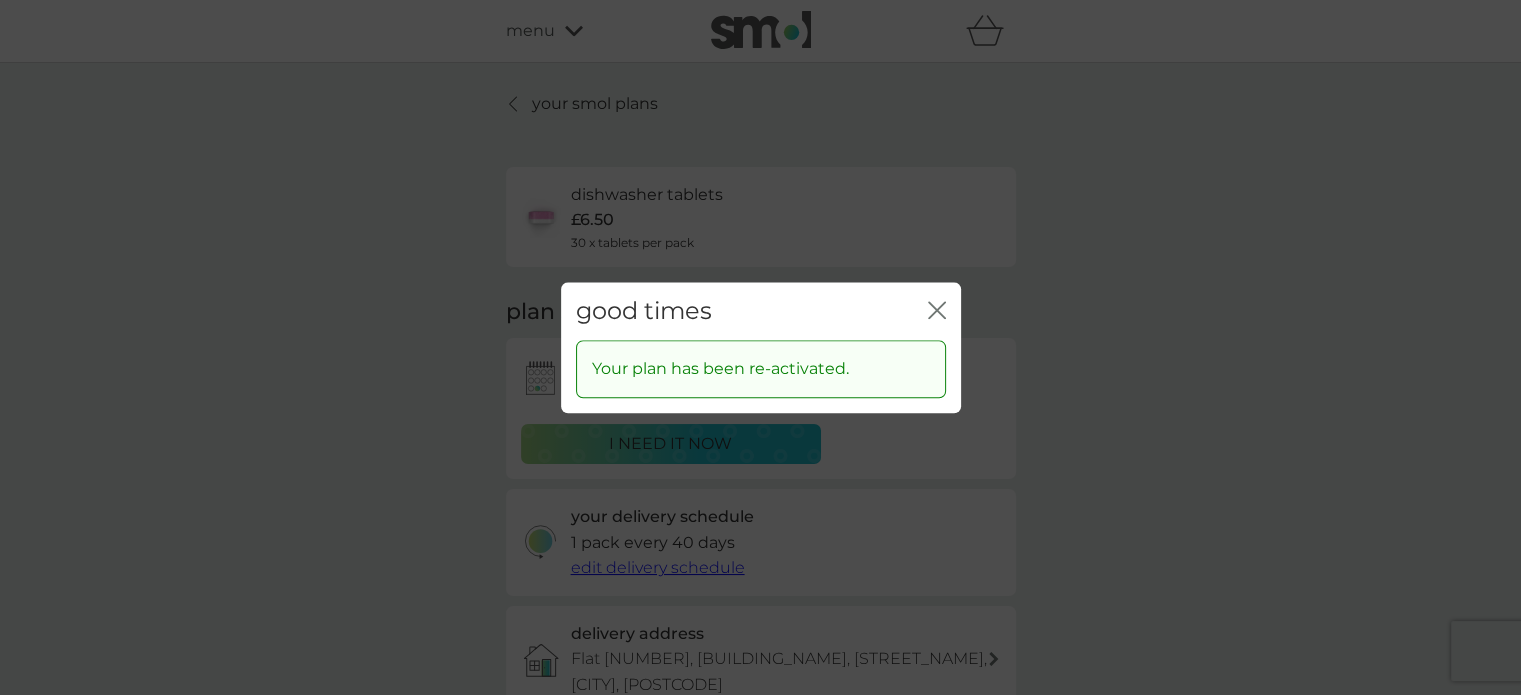 click on "close" 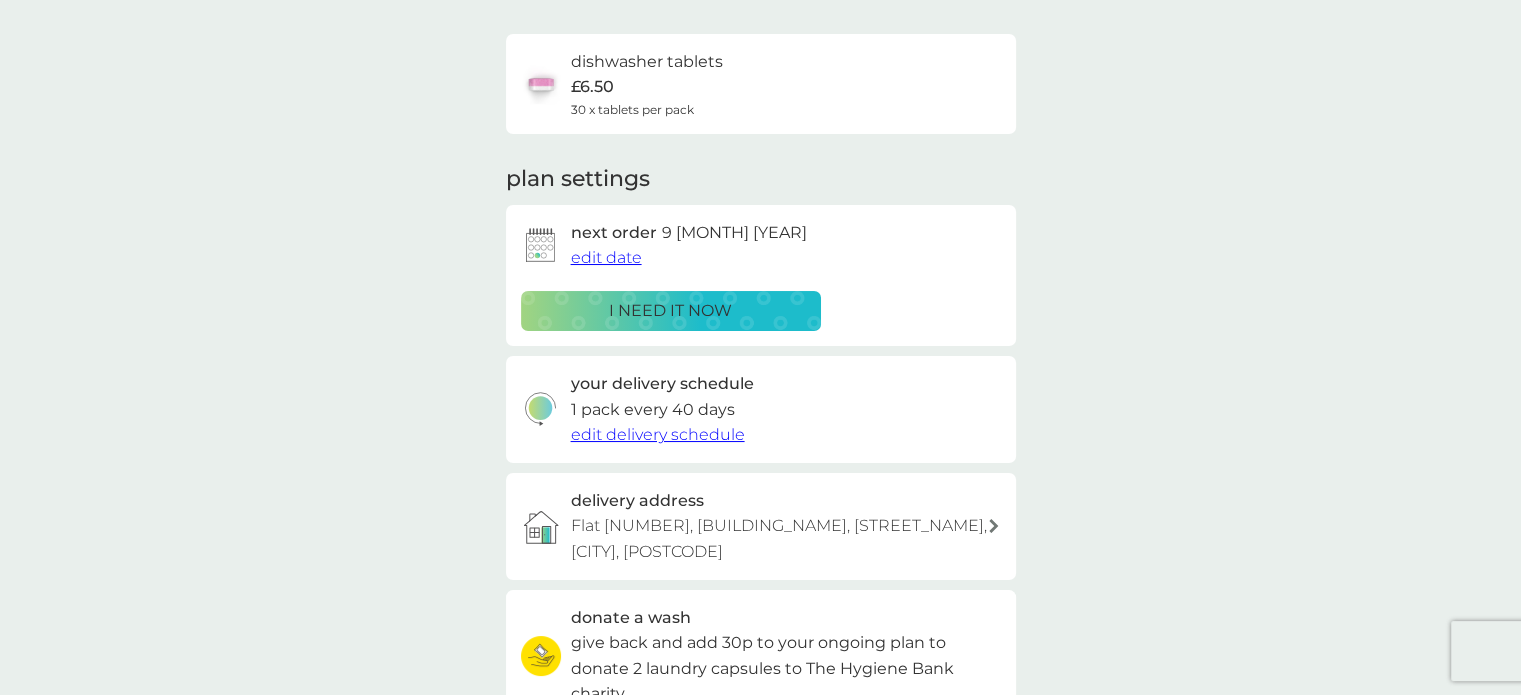 scroll, scrollTop: 100, scrollLeft: 0, axis: vertical 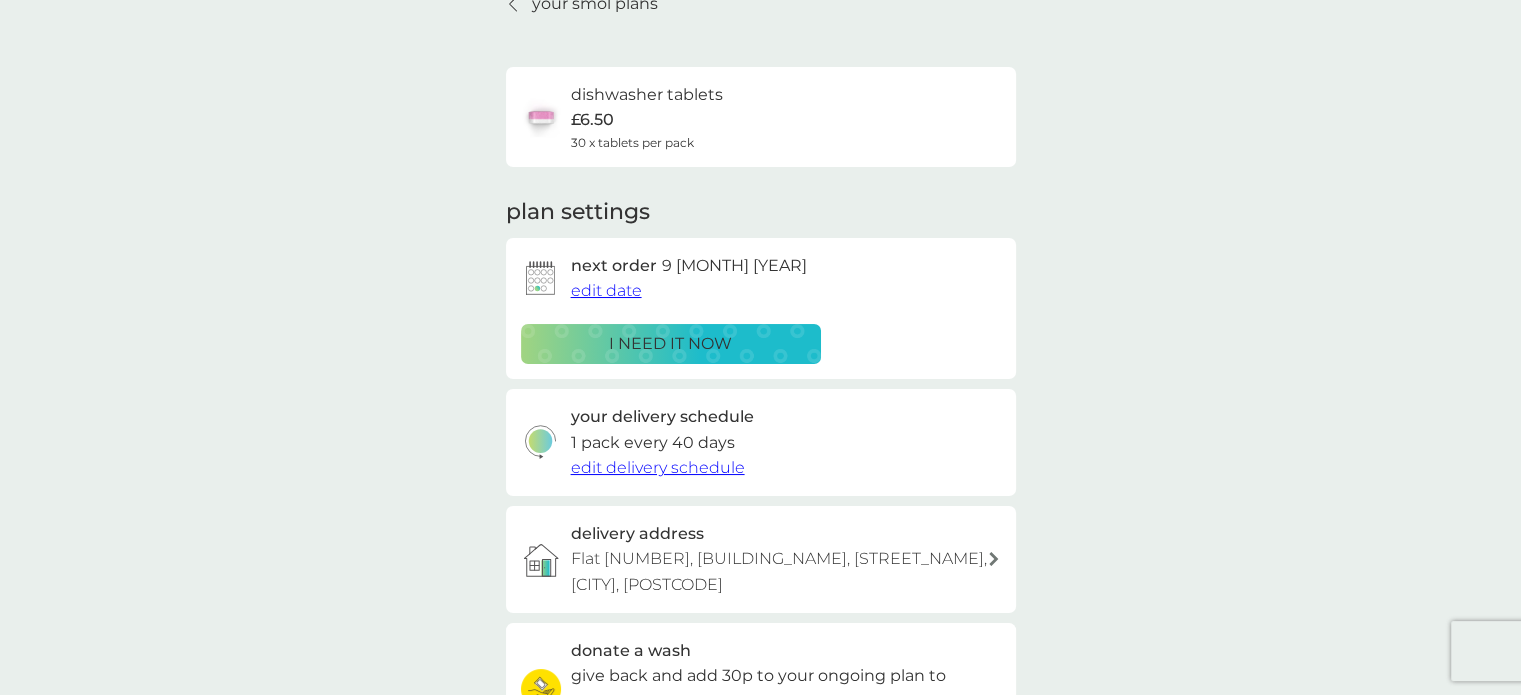 click on "edit date" at bounding box center [606, 290] 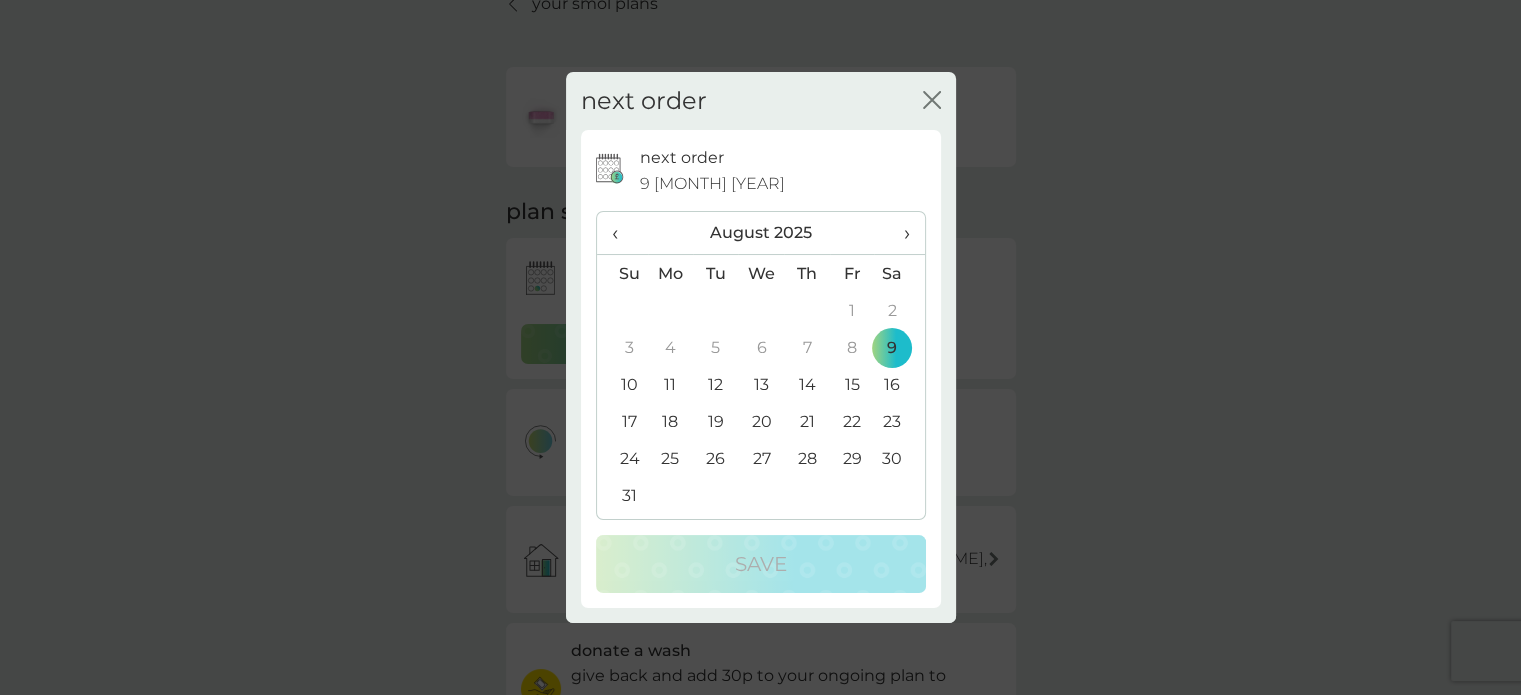 click on "11" at bounding box center [671, 384] 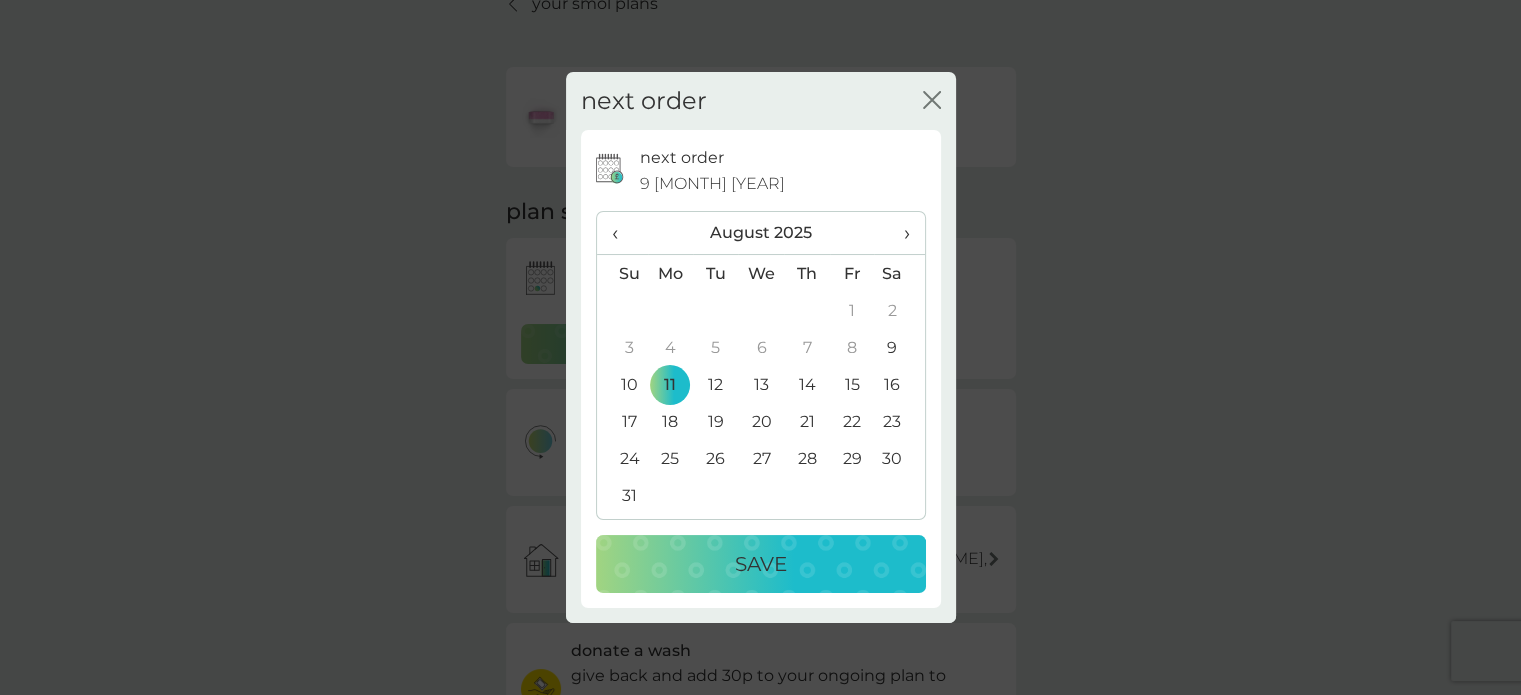 click on "Save" at bounding box center [761, 564] 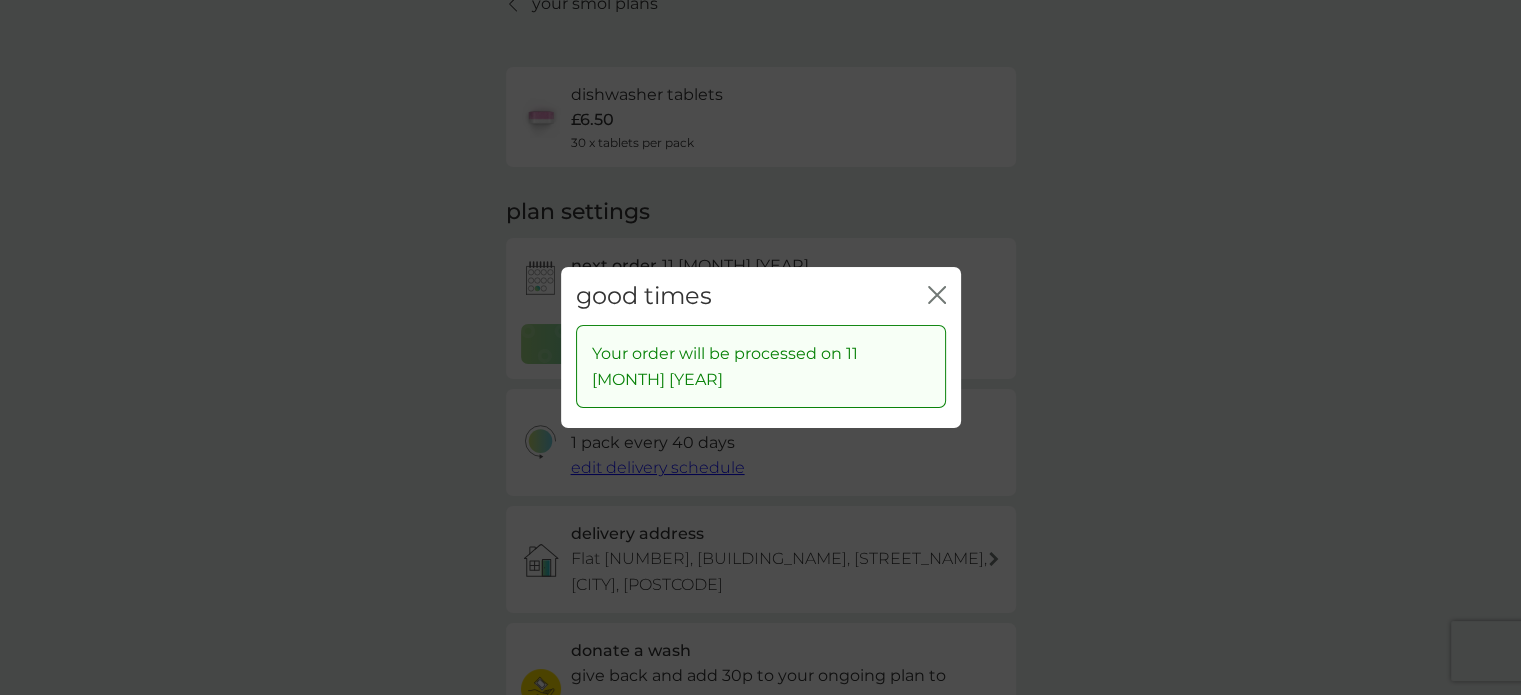 drag, startPoint x: 947, startPoint y: 290, endPoint x: 936, endPoint y: 292, distance: 11.18034 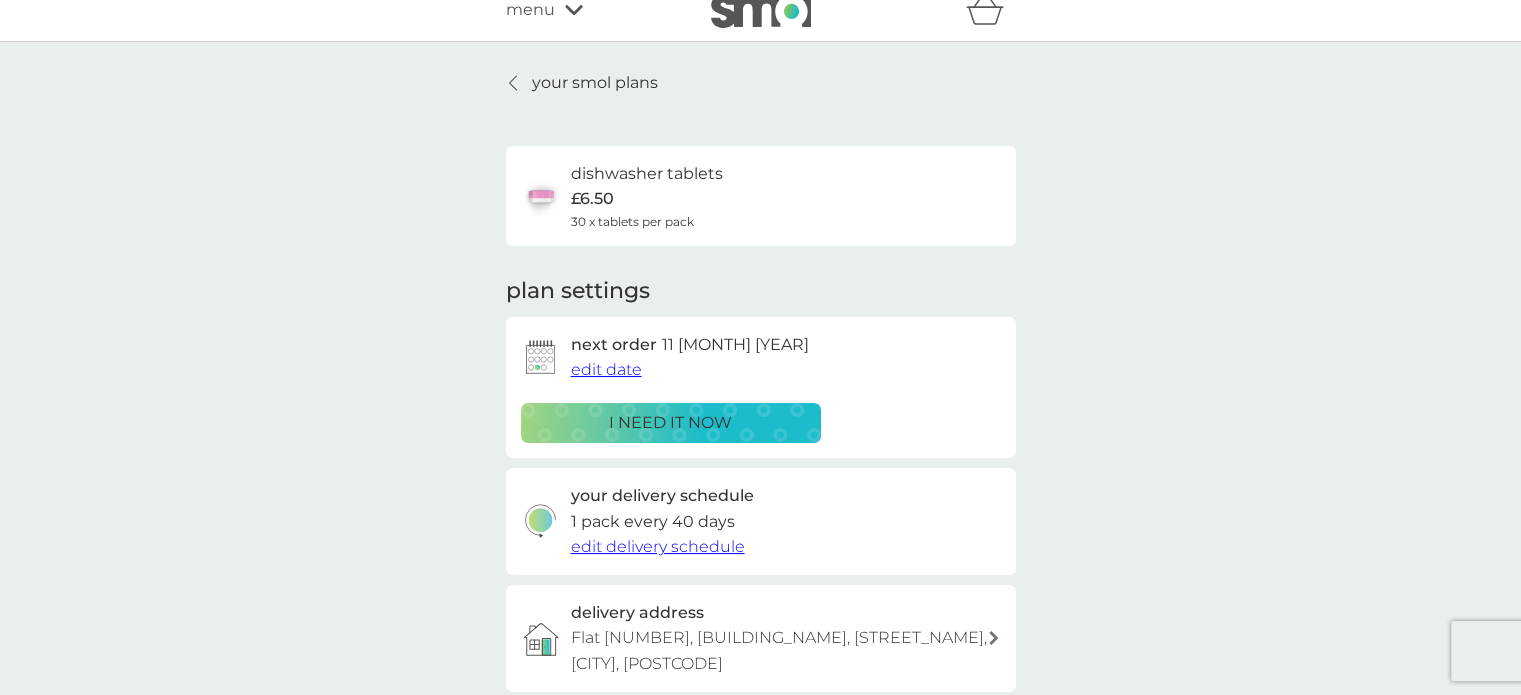 scroll, scrollTop: 0, scrollLeft: 0, axis: both 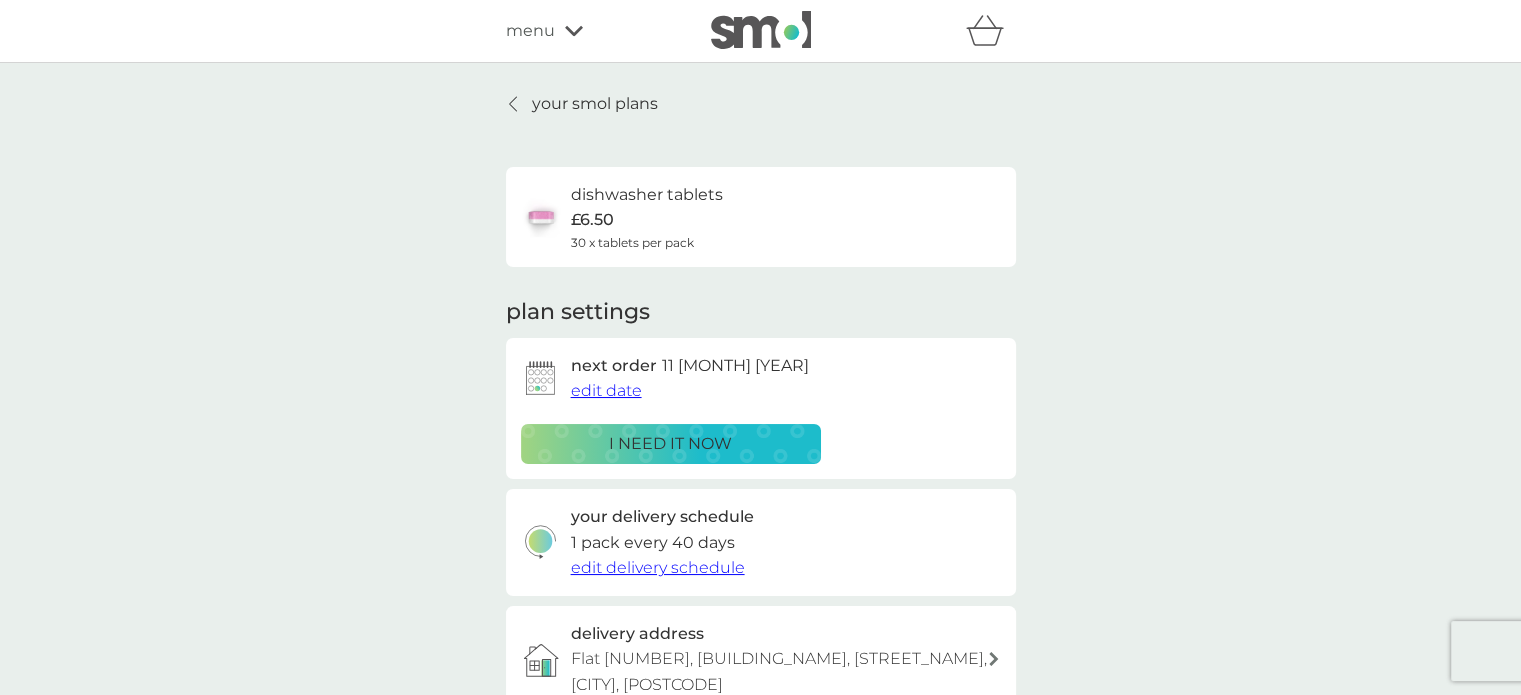 click at bounding box center [514, 104] 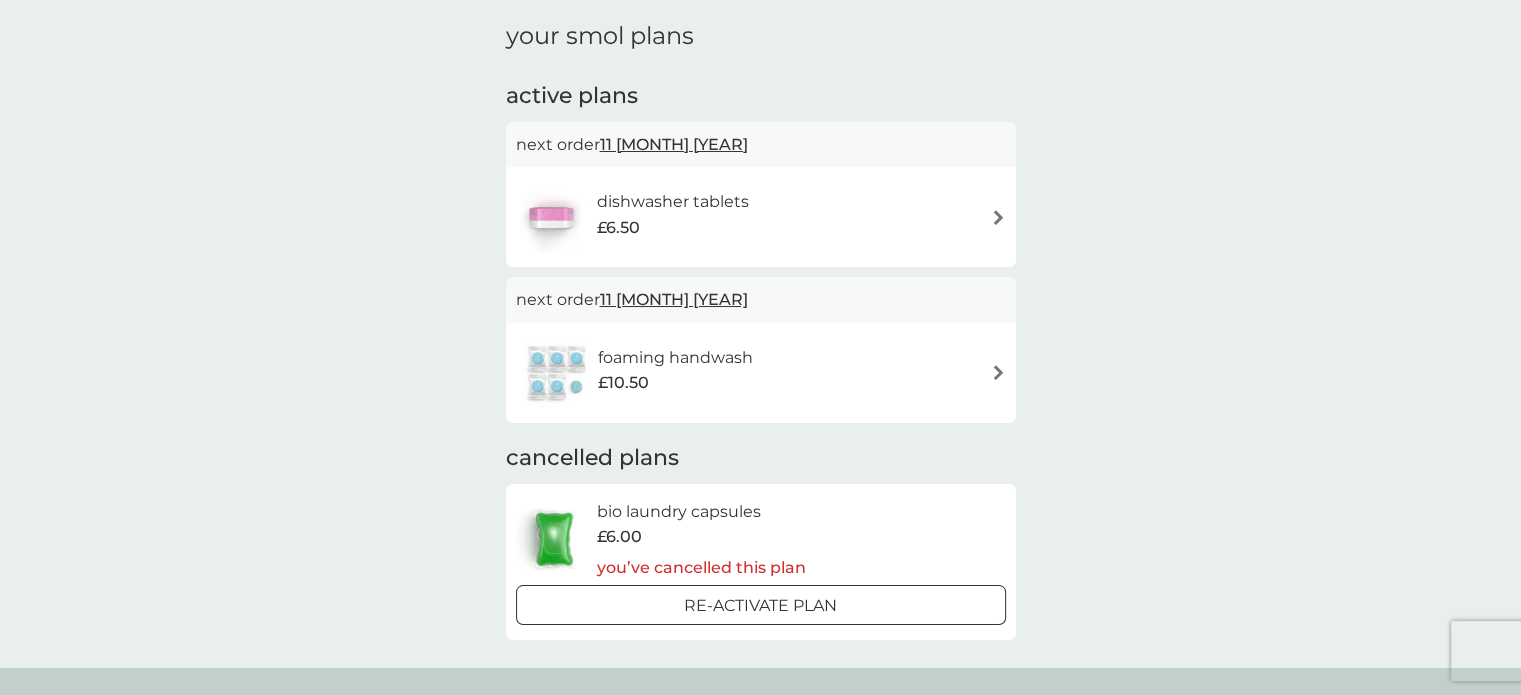 scroll, scrollTop: 0, scrollLeft: 0, axis: both 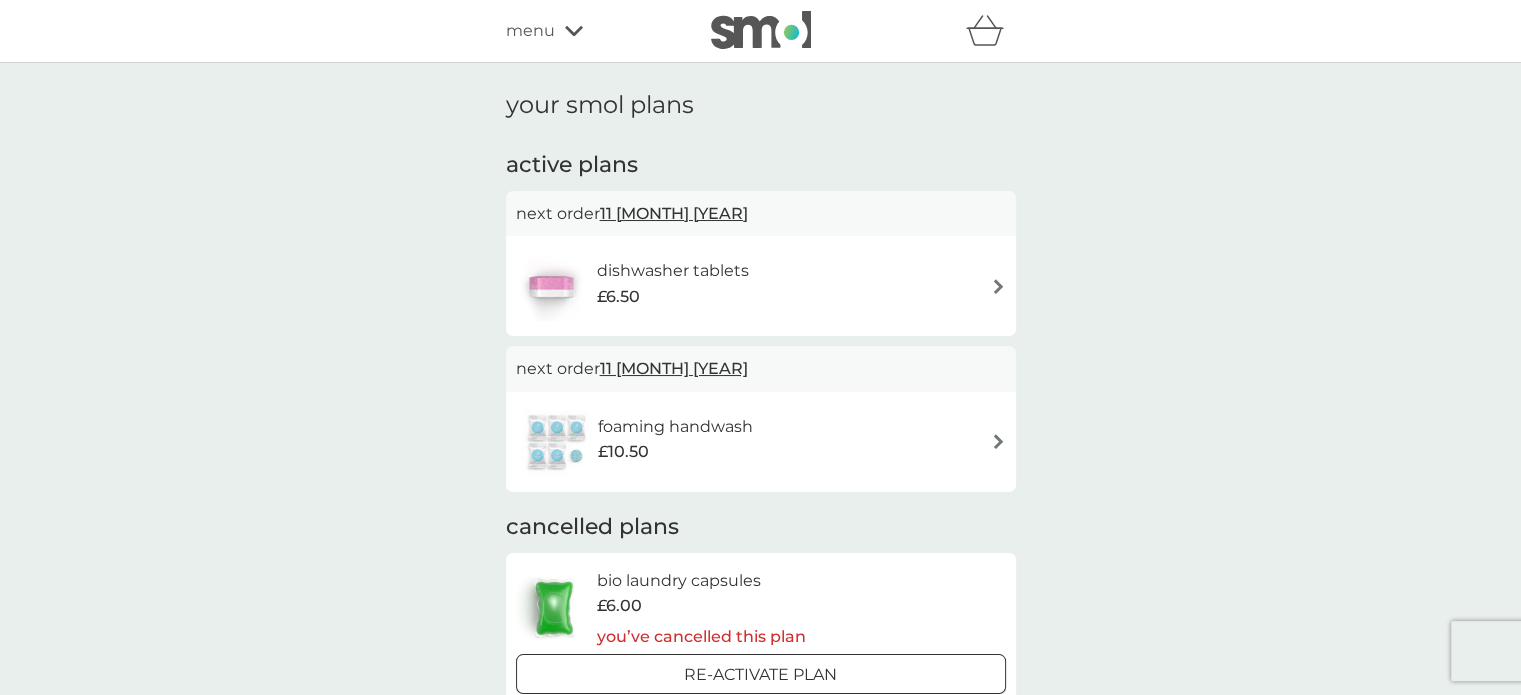 click on "dishwasher tablets" at bounding box center [673, 271] 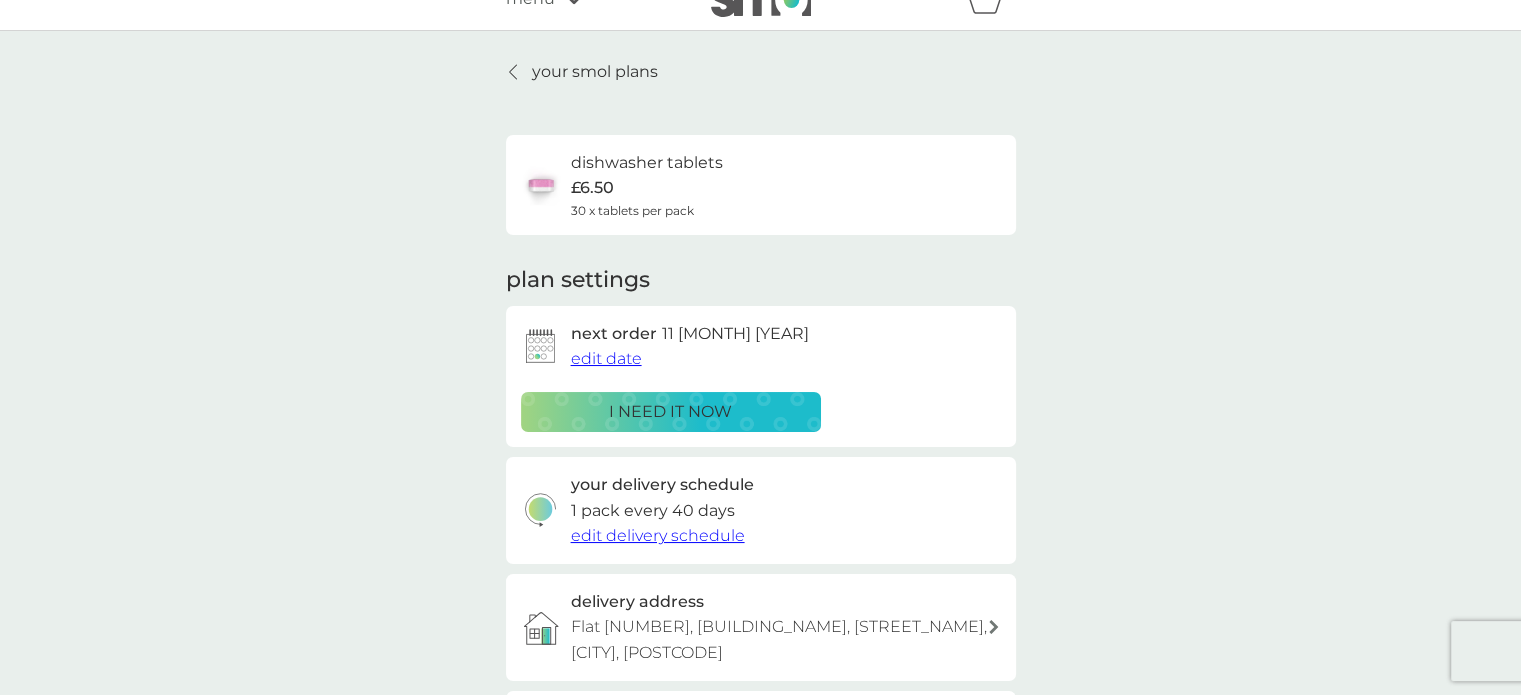 scroll, scrollTop: 0, scrollLeft: 0, axis: both 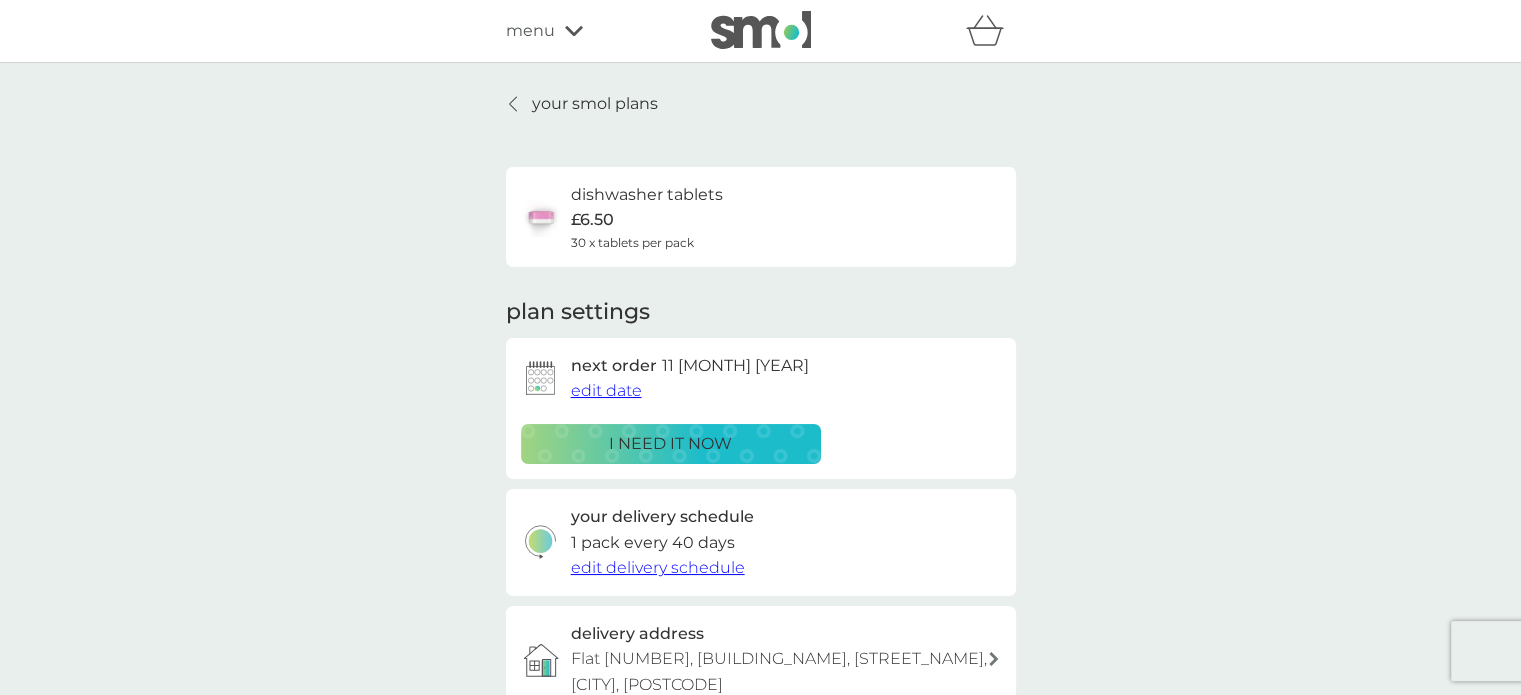 click on "your smol plans" at bounding box center (595, 104) 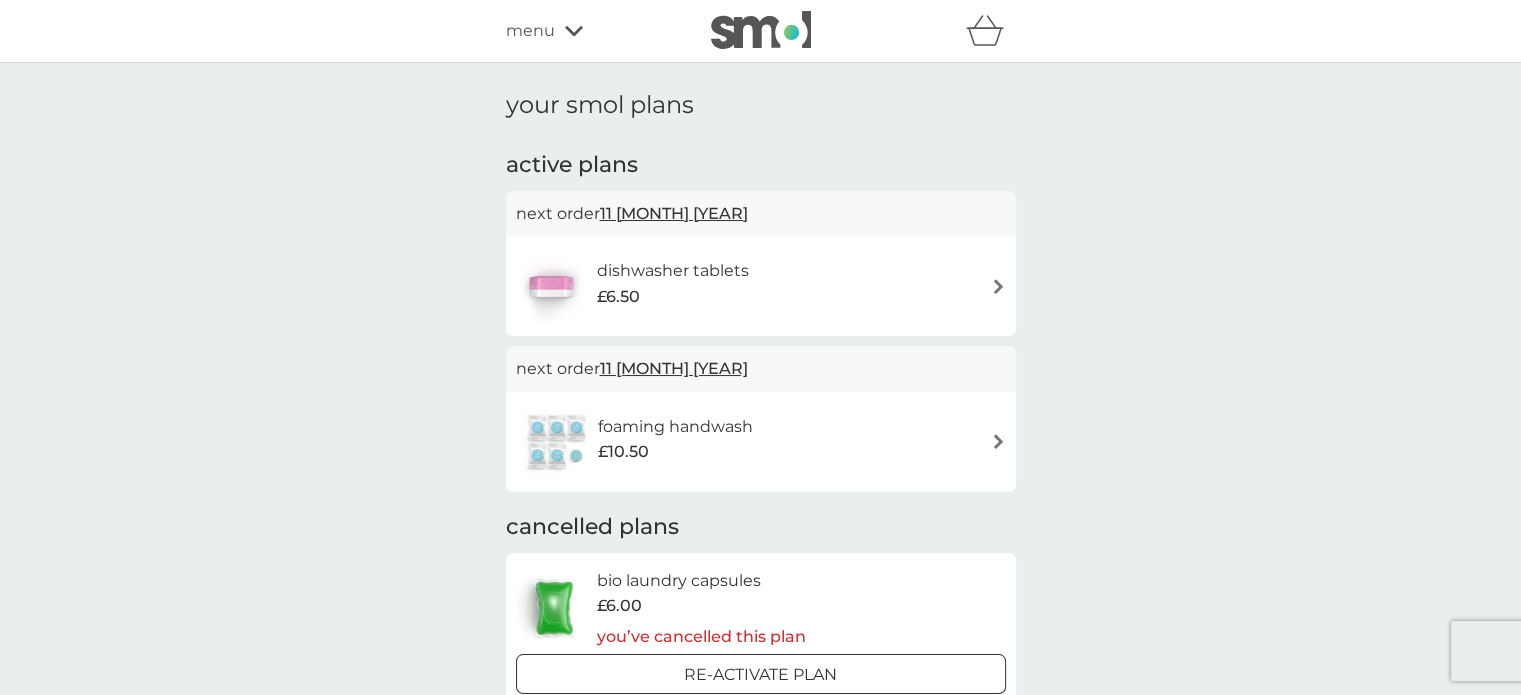 click on "foaming handwash £10.50" at bounding box center [644, 442] 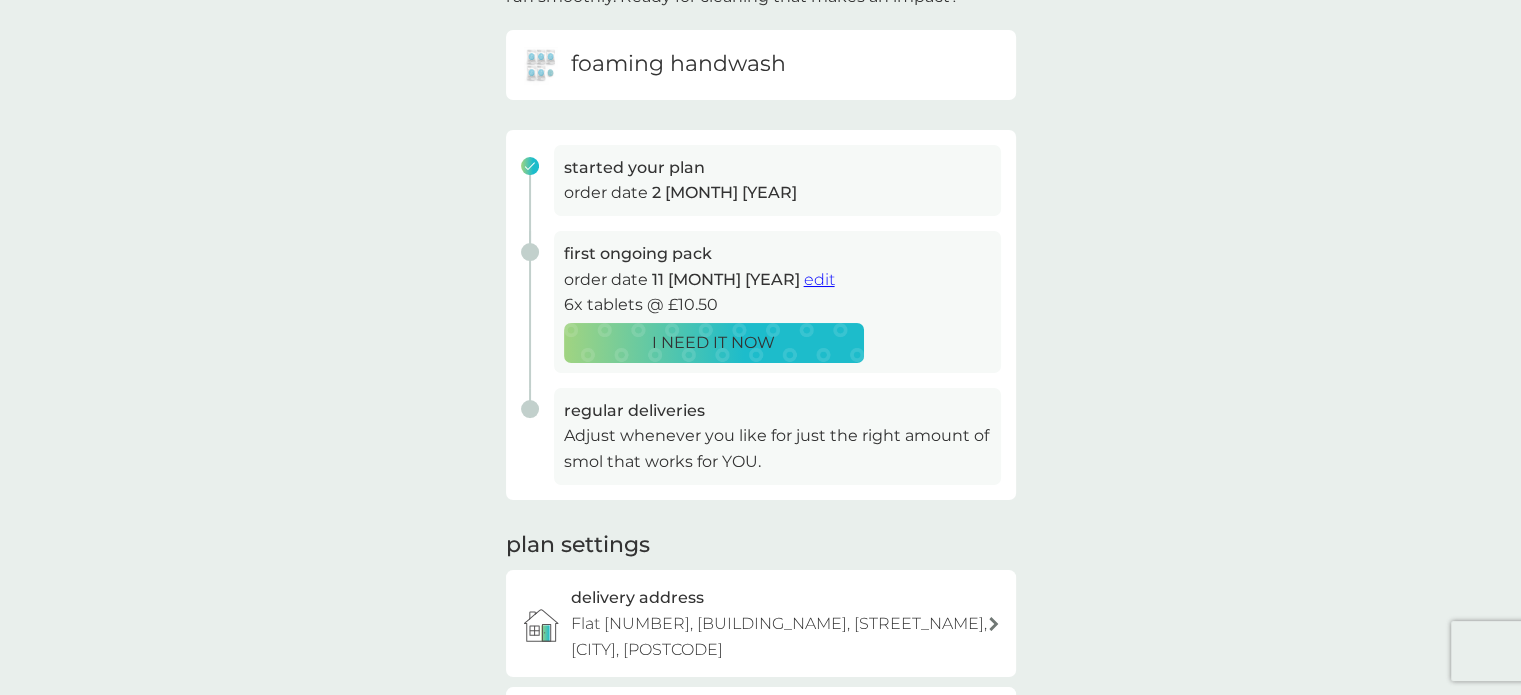 scroll, scrollTop: 200, scrollLeft: 0, axis: vertical 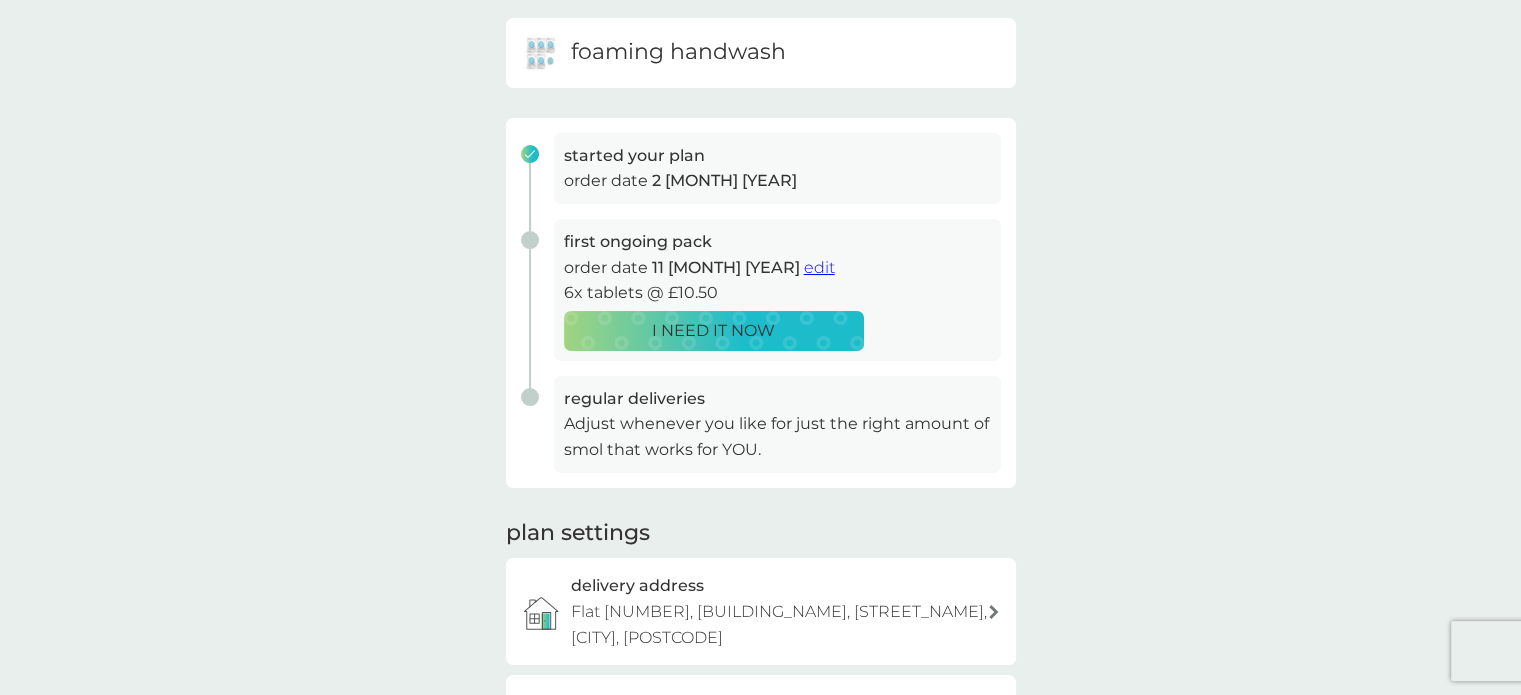 drag, startPoint x: 732, startPoint y: 430, endPoint x: 1011, endPoint y: 437, distance: 279.0878 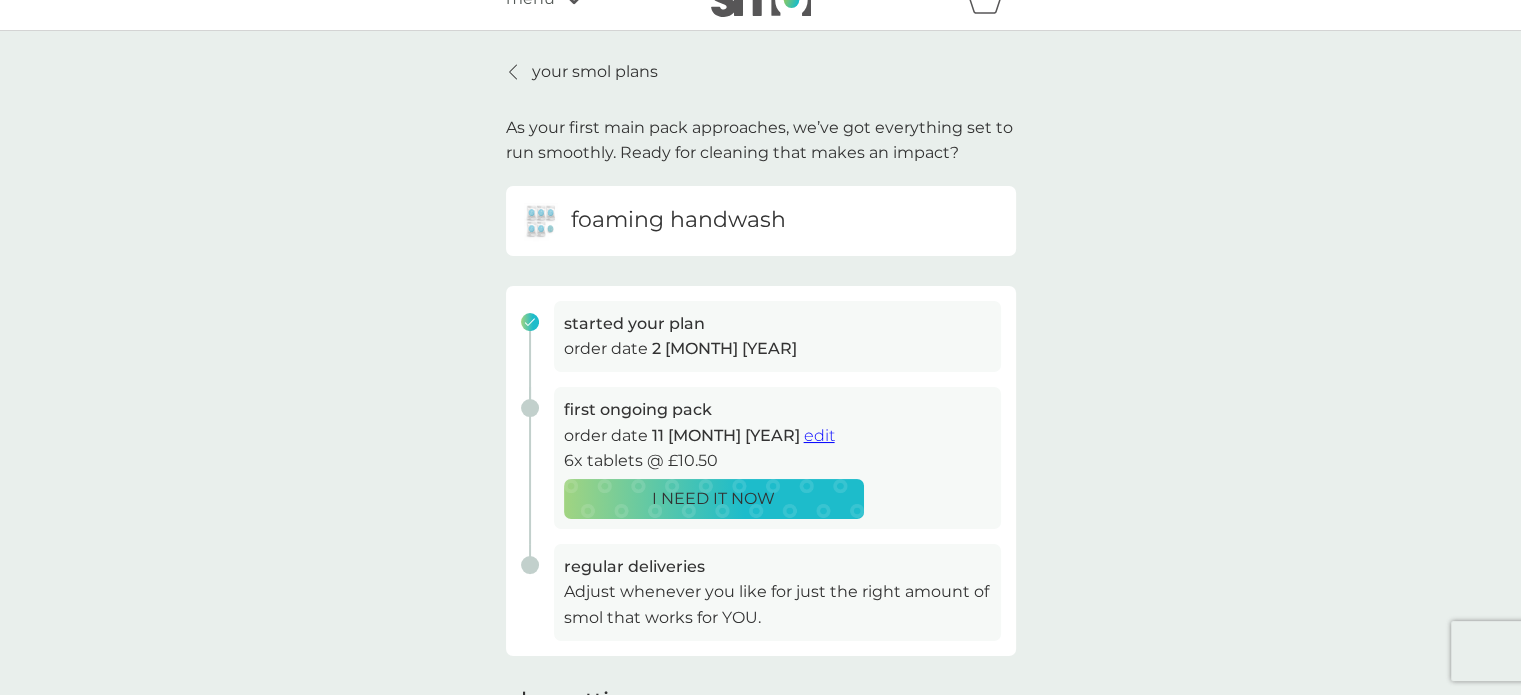 scroll, scrollTop: 0, scrollLeft: 0, axis: both 